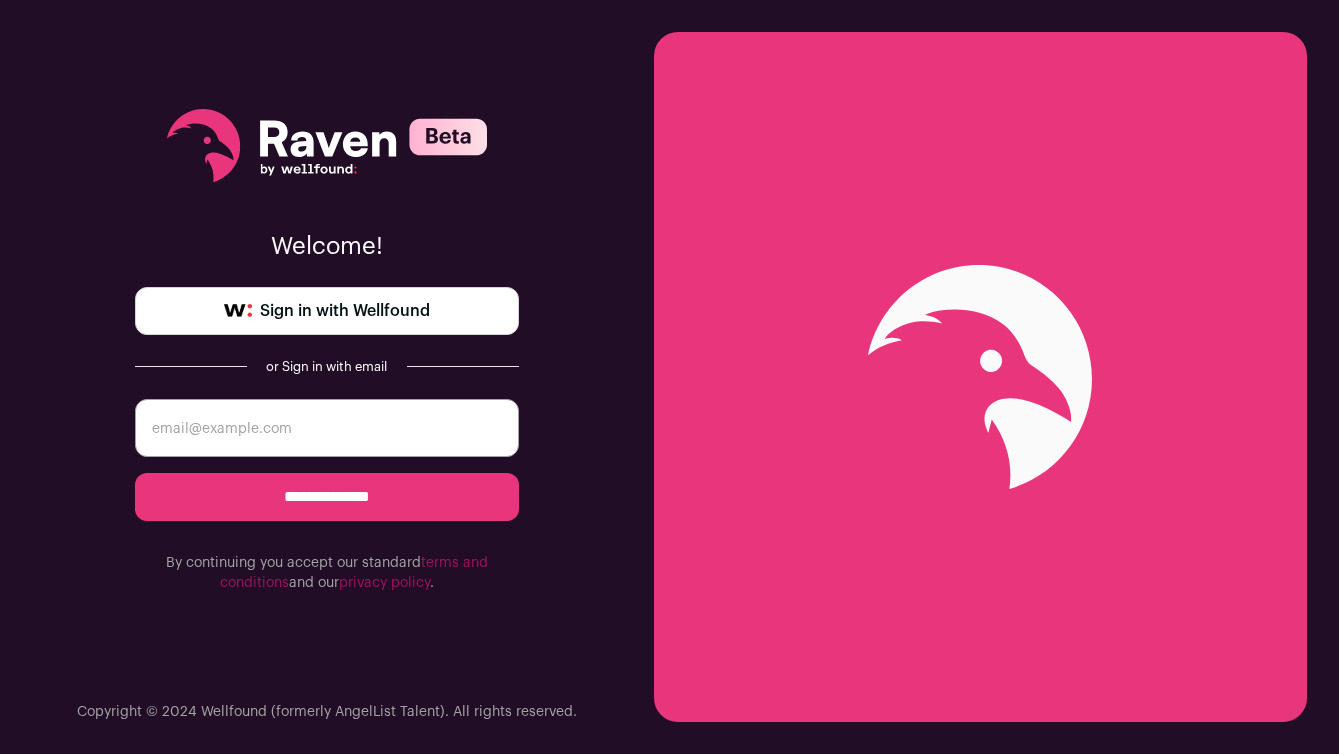 scroll, scrollTop: 0, scrollLeft: 0, axis: both 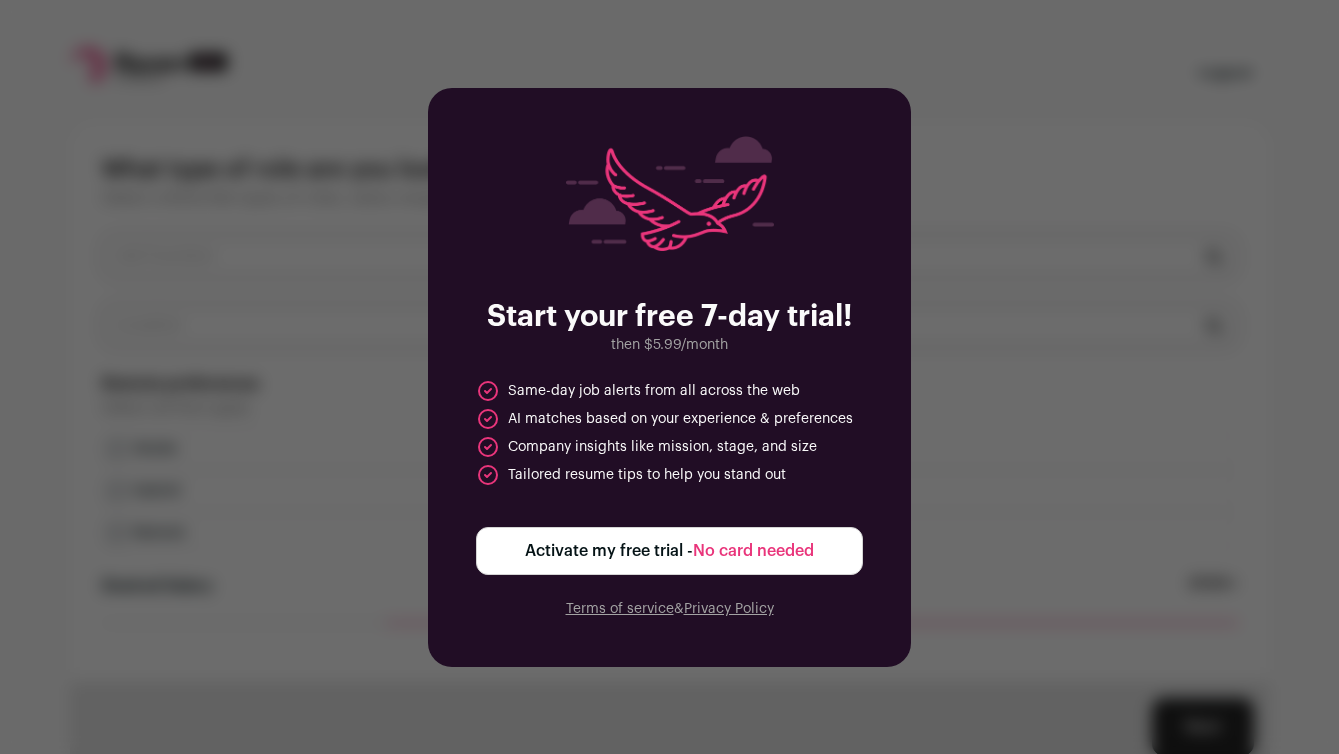 click on "No card needed" at bounding box center [753, 551] 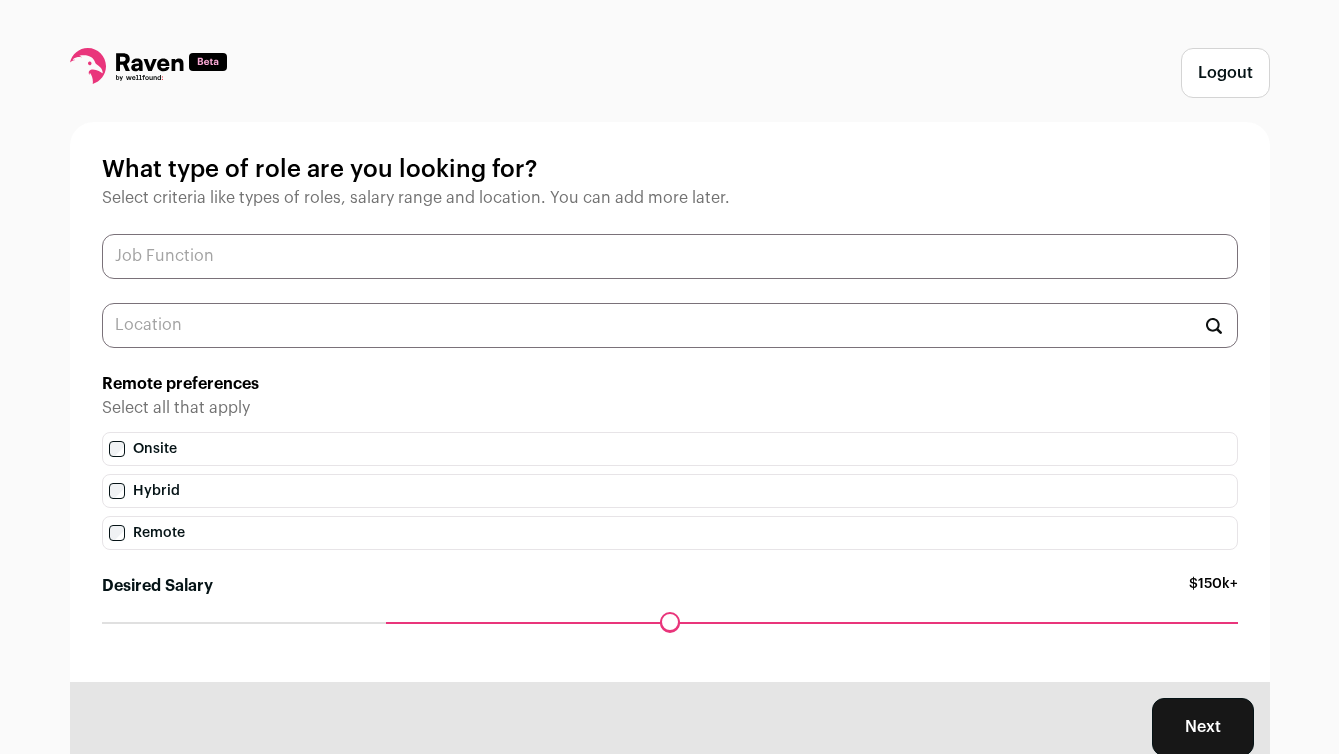 click at bounding box center (670, 256) 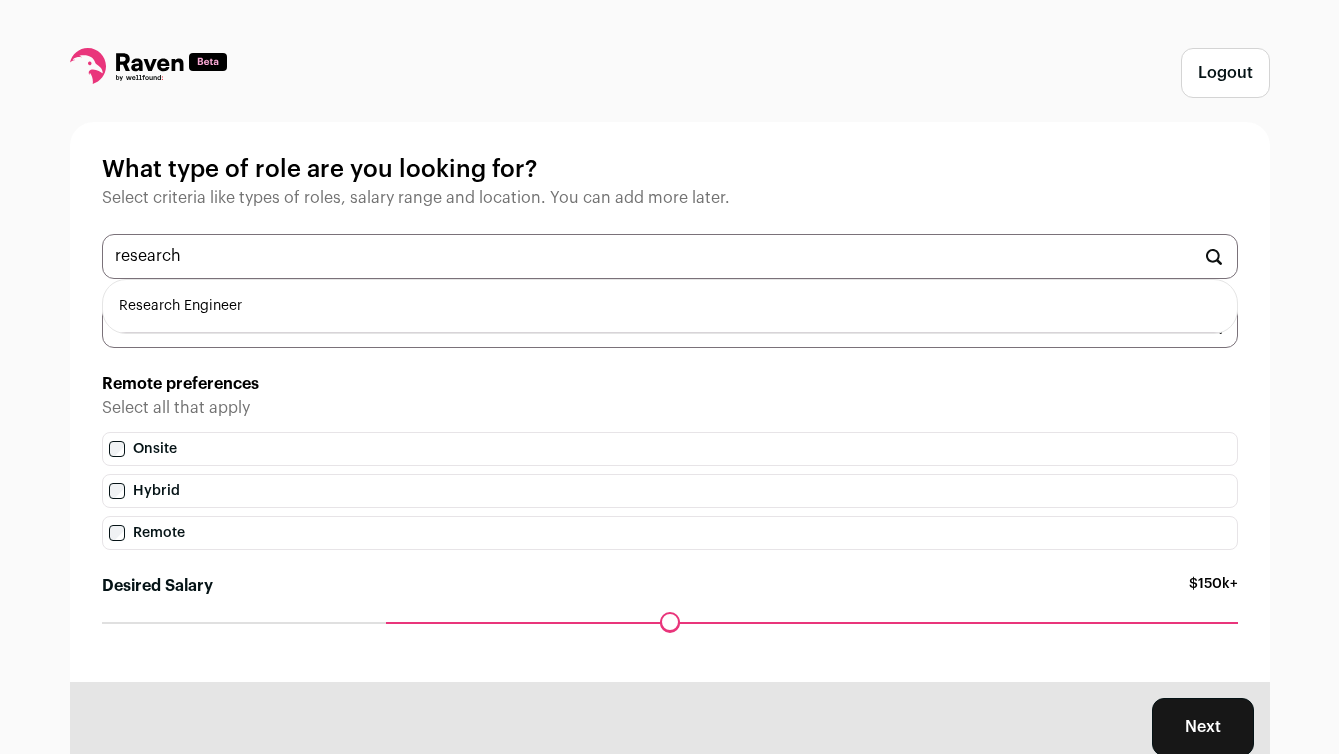 click on "Research Engineer" at bounding box center (670, 306) 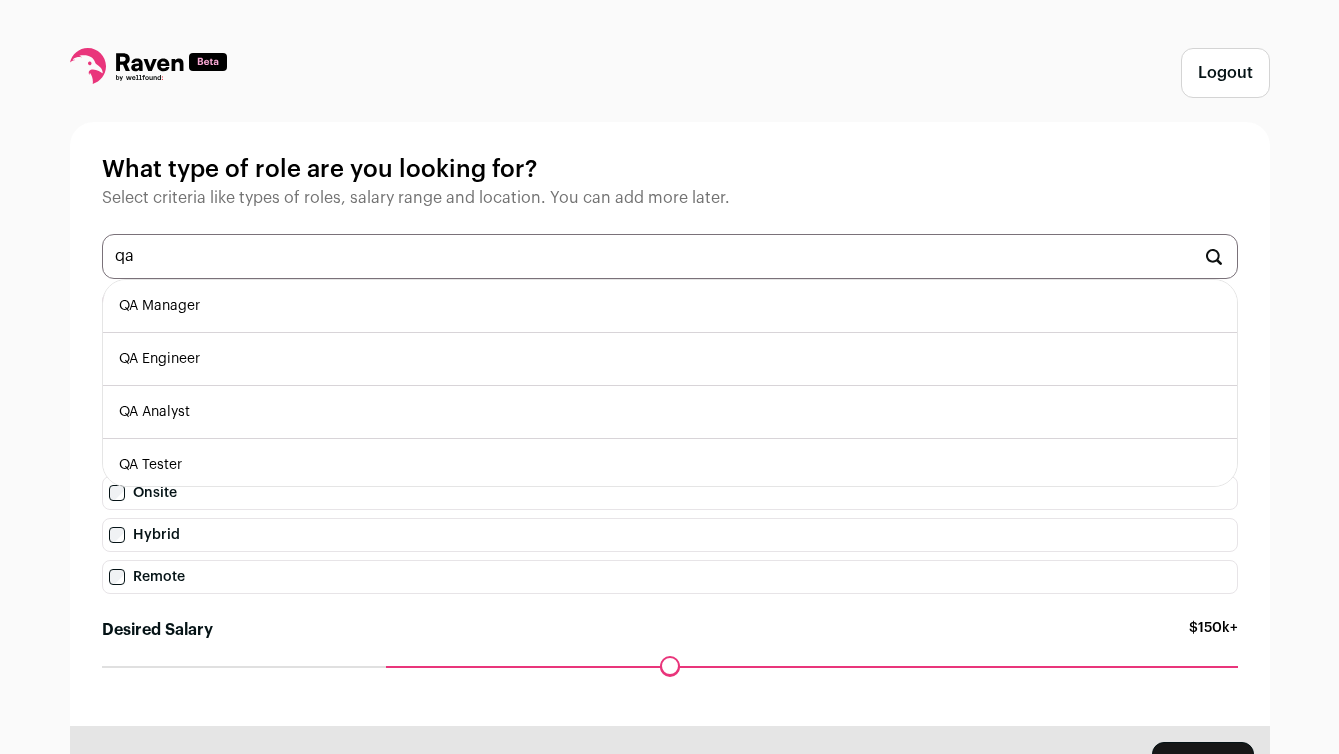 click on "QA Engineer" at bounding box center [670, 359] 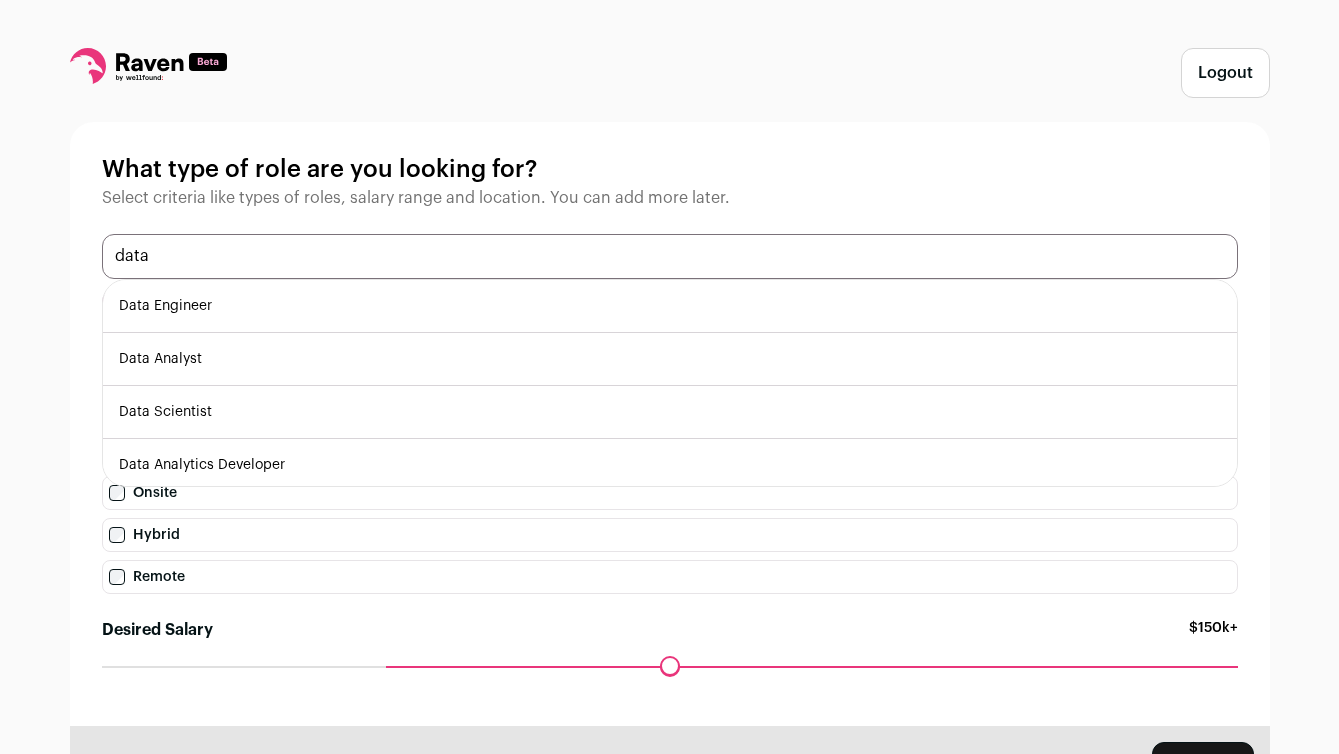 type on "data" 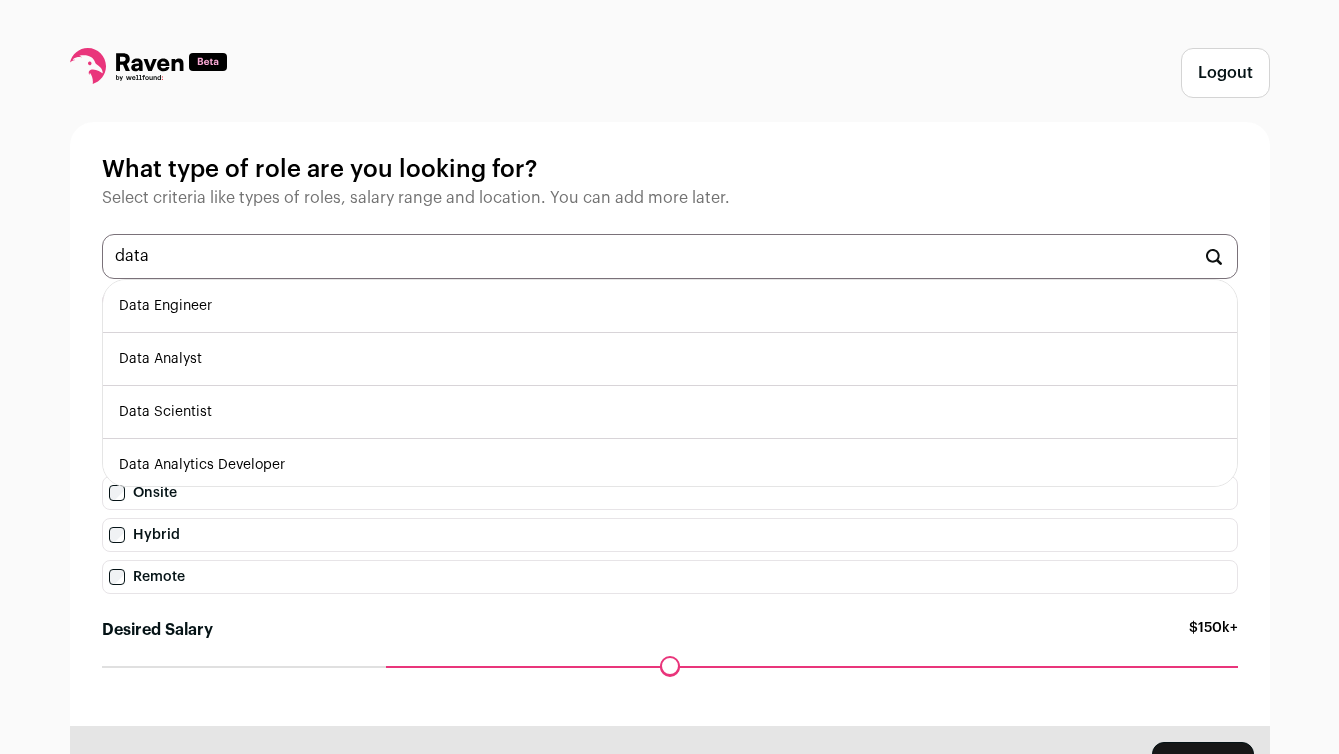 click on "Data Analyst" at bounding box center [670, 359] 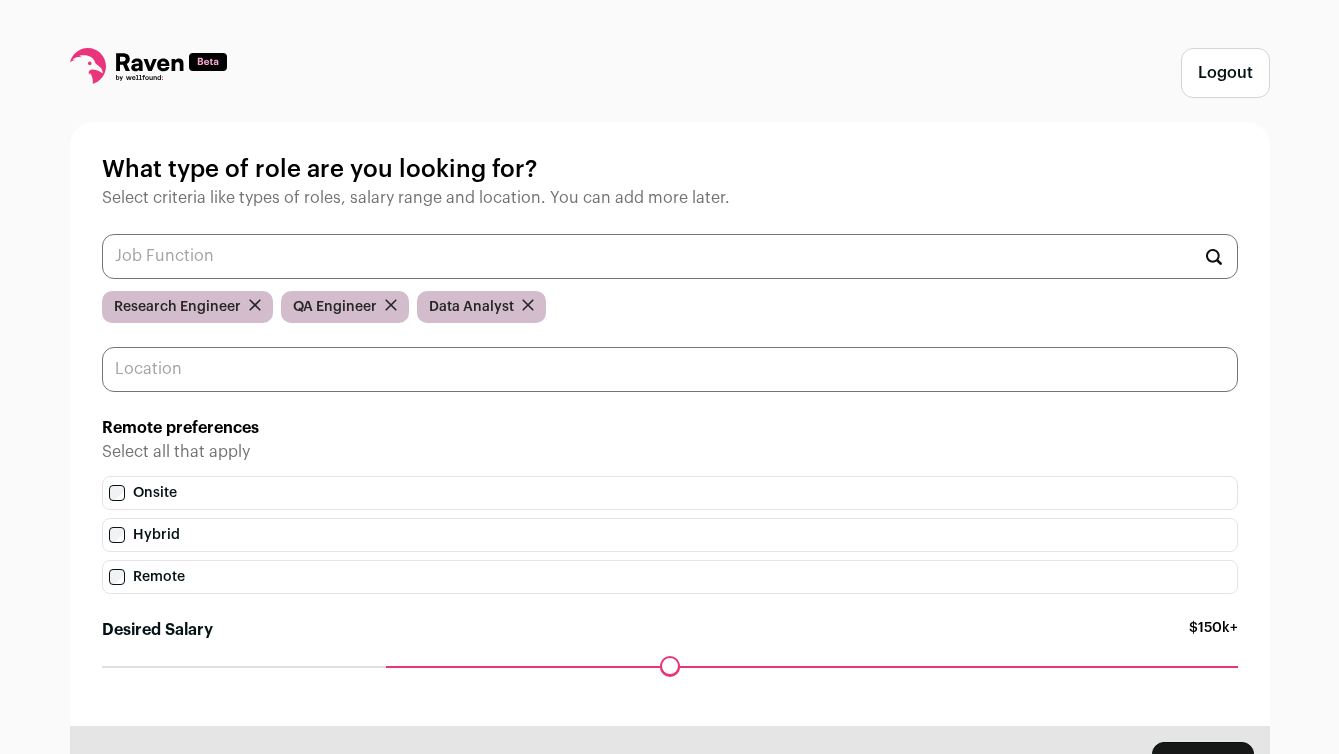 click at bounding box center [670, 369] 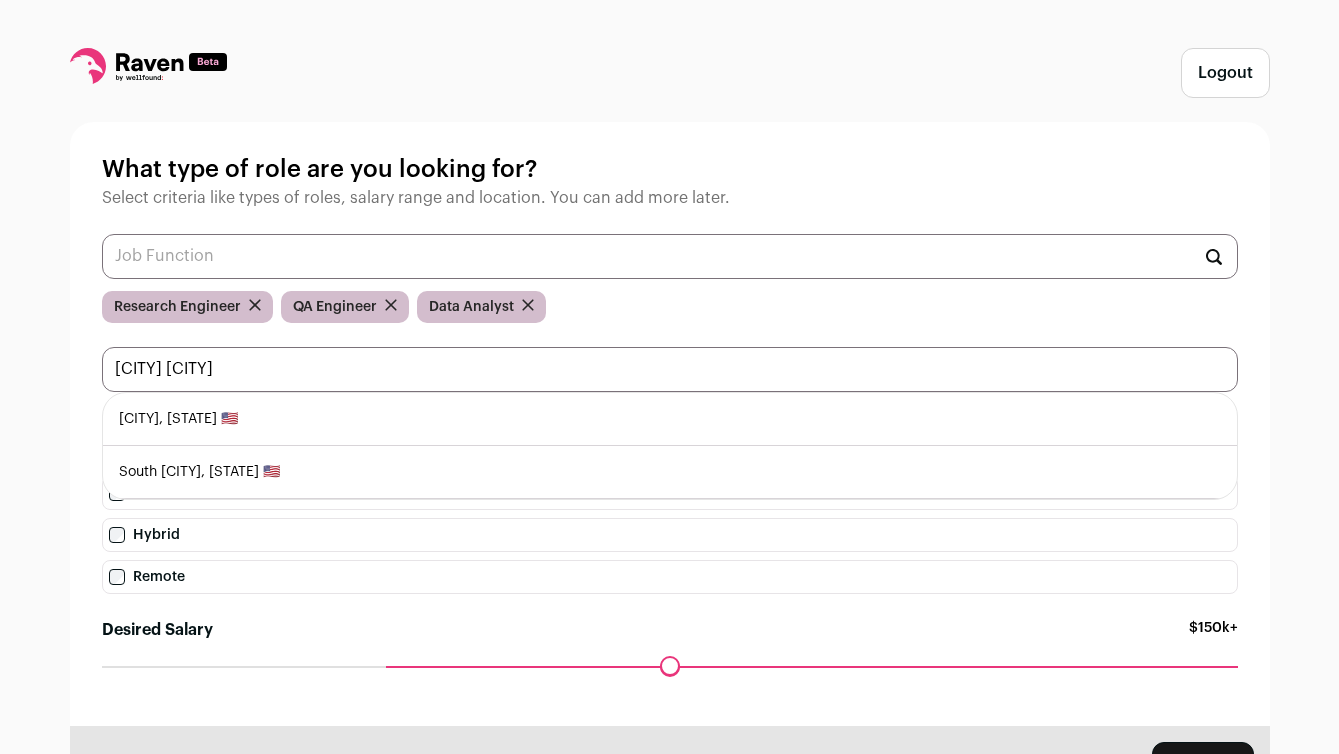 type on "[CITY] [CITY]" 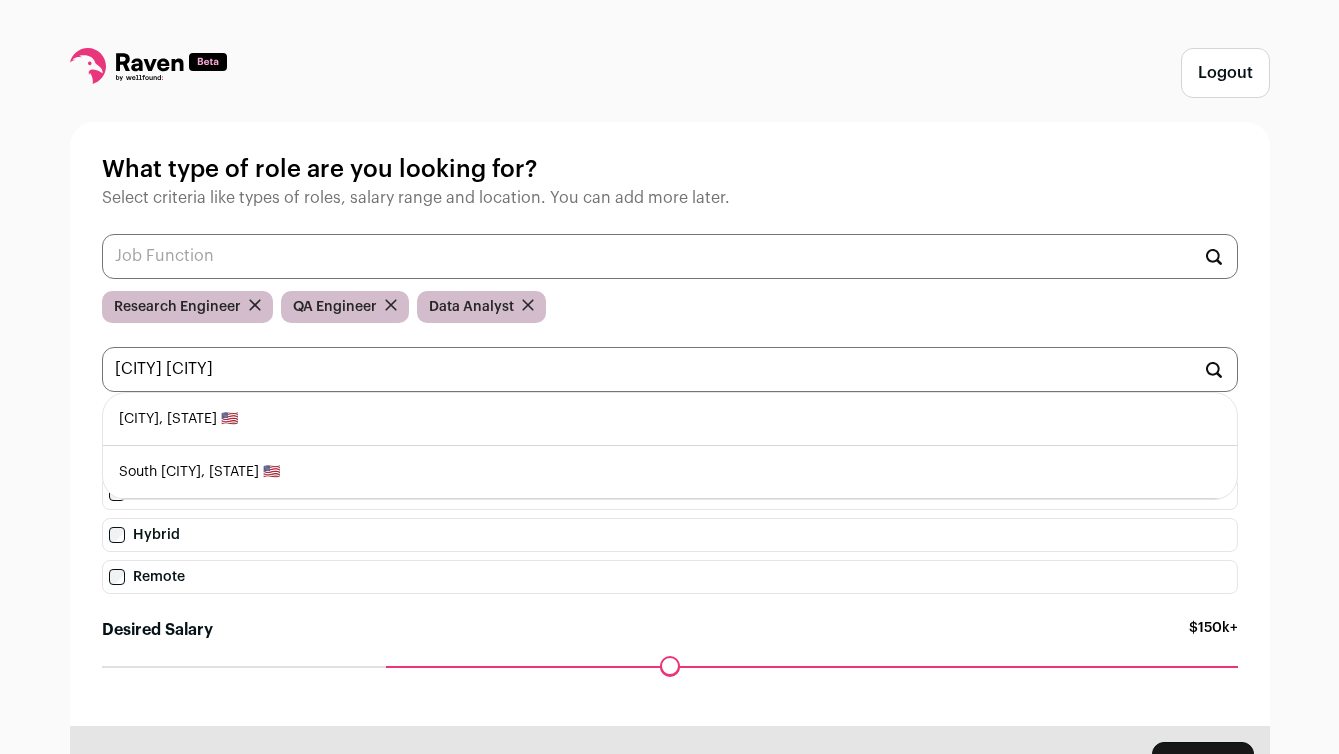 click on "[CITY], [STATE] 🇺🇸" at bounding box center (670, 419) 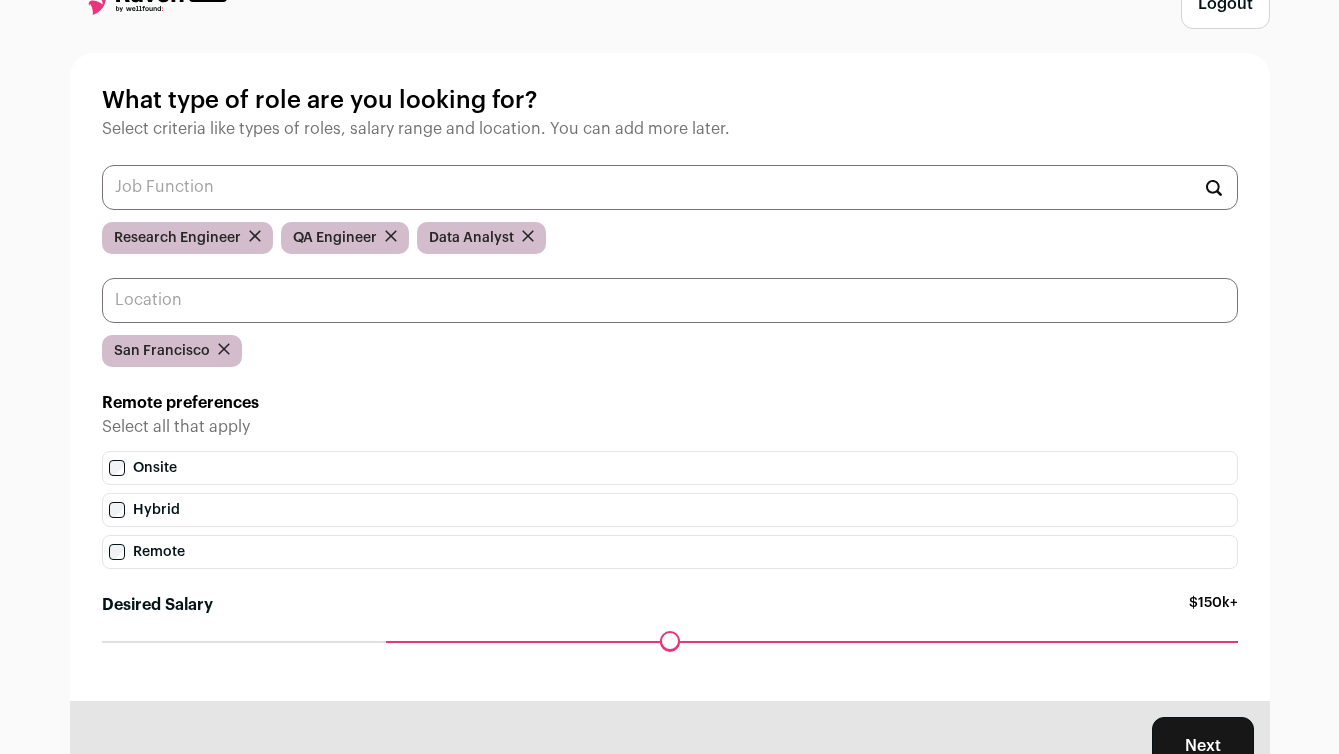 scroll, scrollTop: 71, scrollLeft: 0, axis: vertical 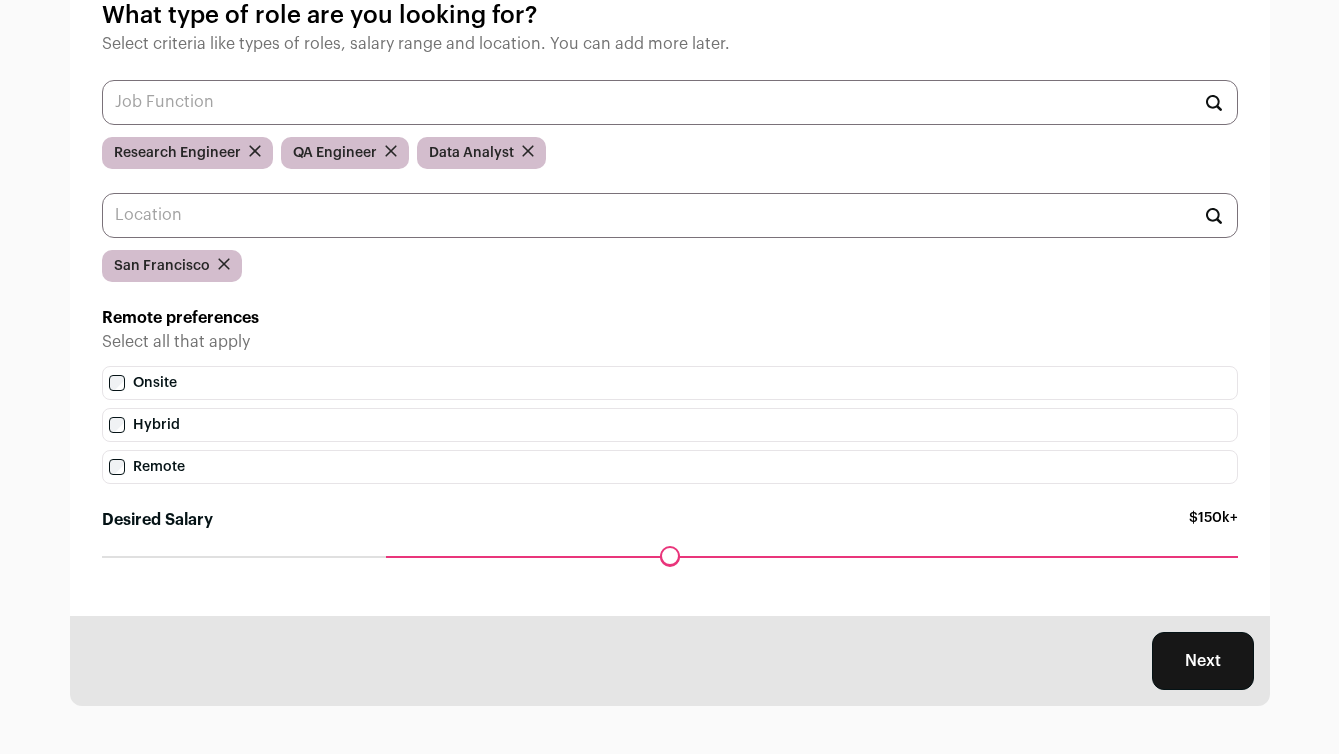 click on "Next" at bounding box center [1203, 661] 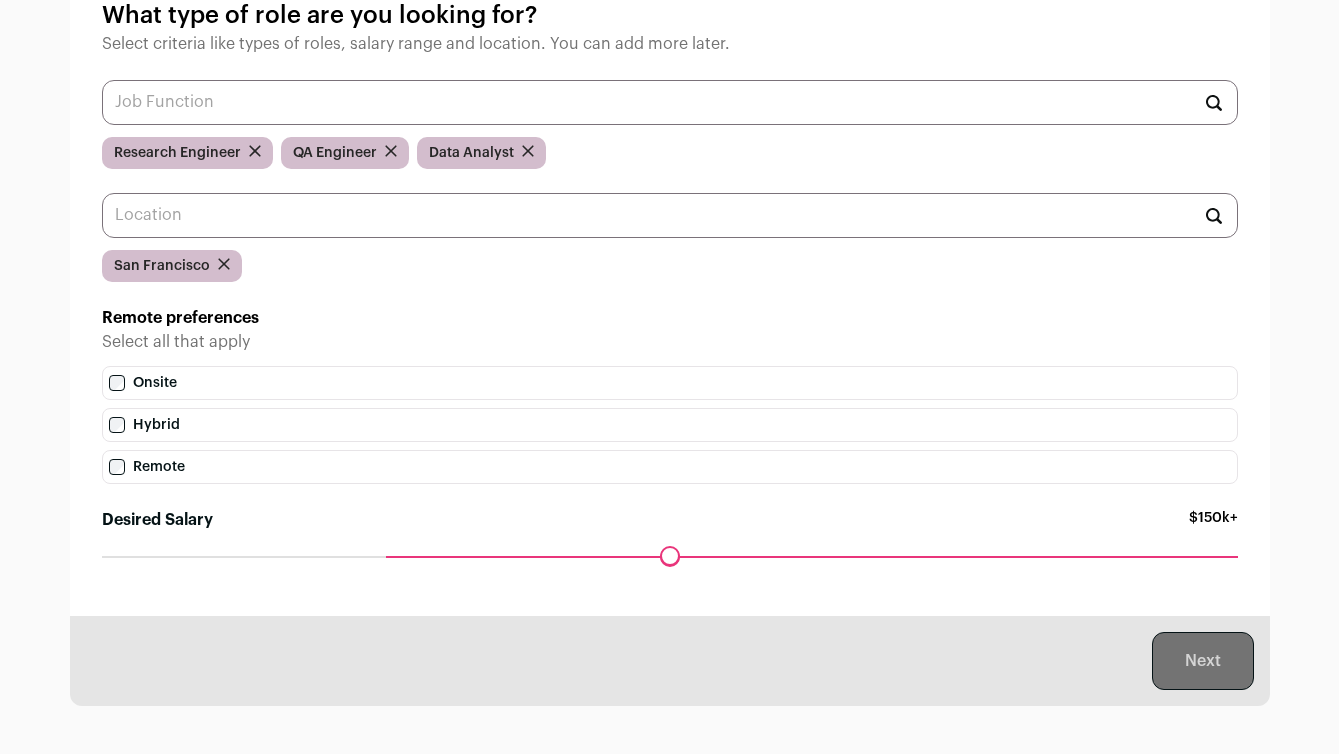 scroll, scrollTop: 0, scrollLeft: 0, axis: both 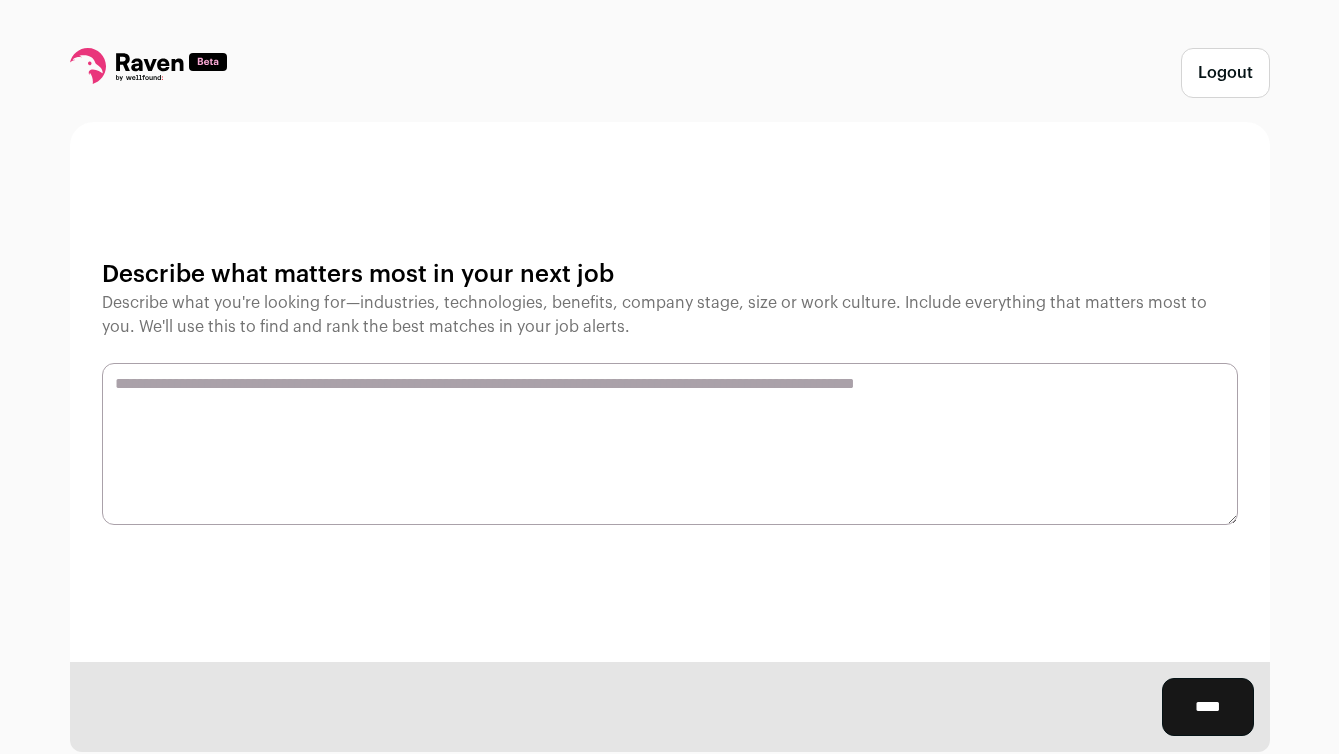 click at bounding box center (670, 444) 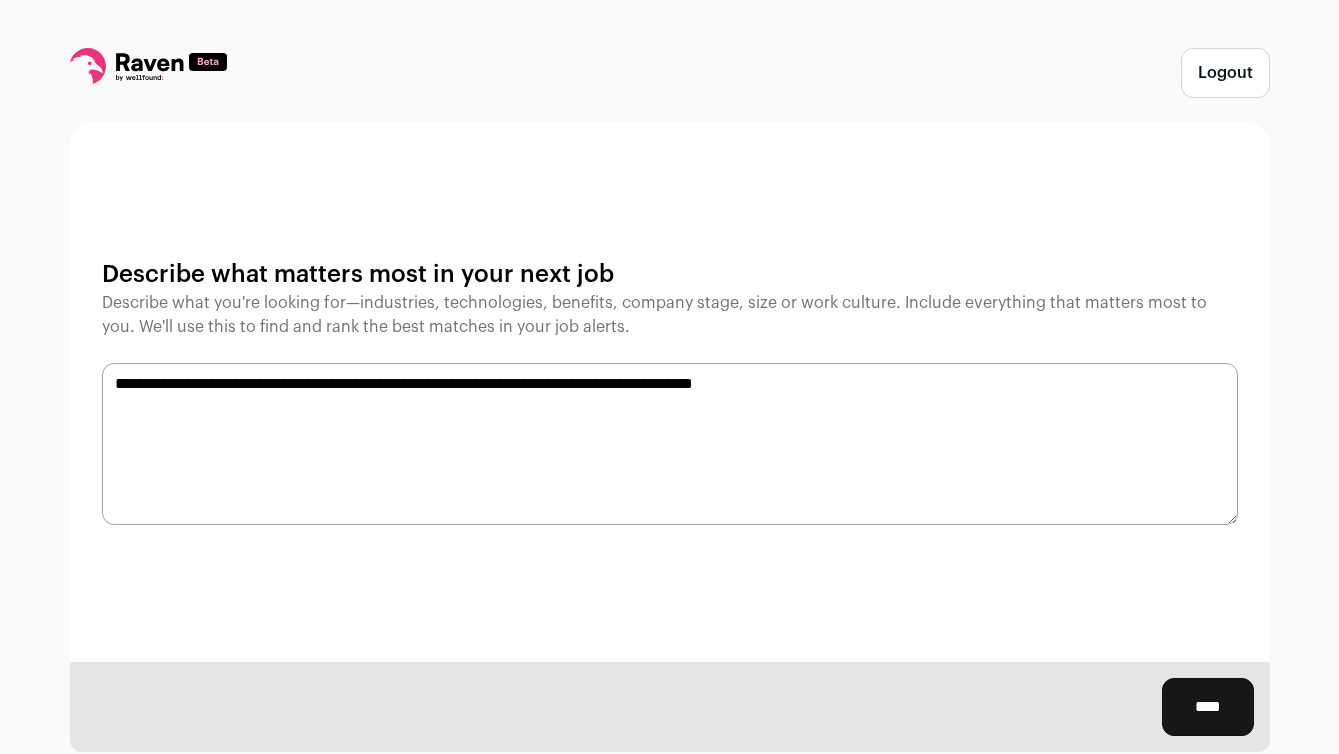 click on "**********" at bounding box center (670, 444) 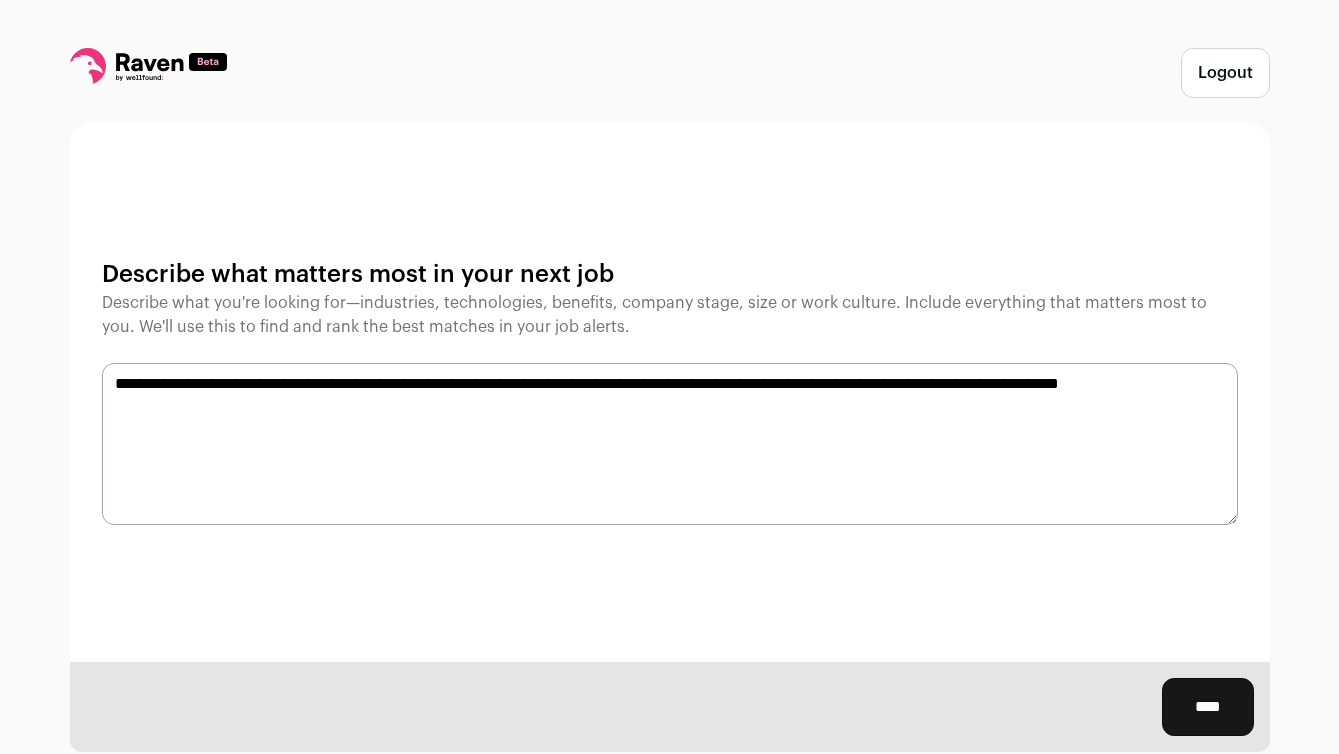 type on "**********" 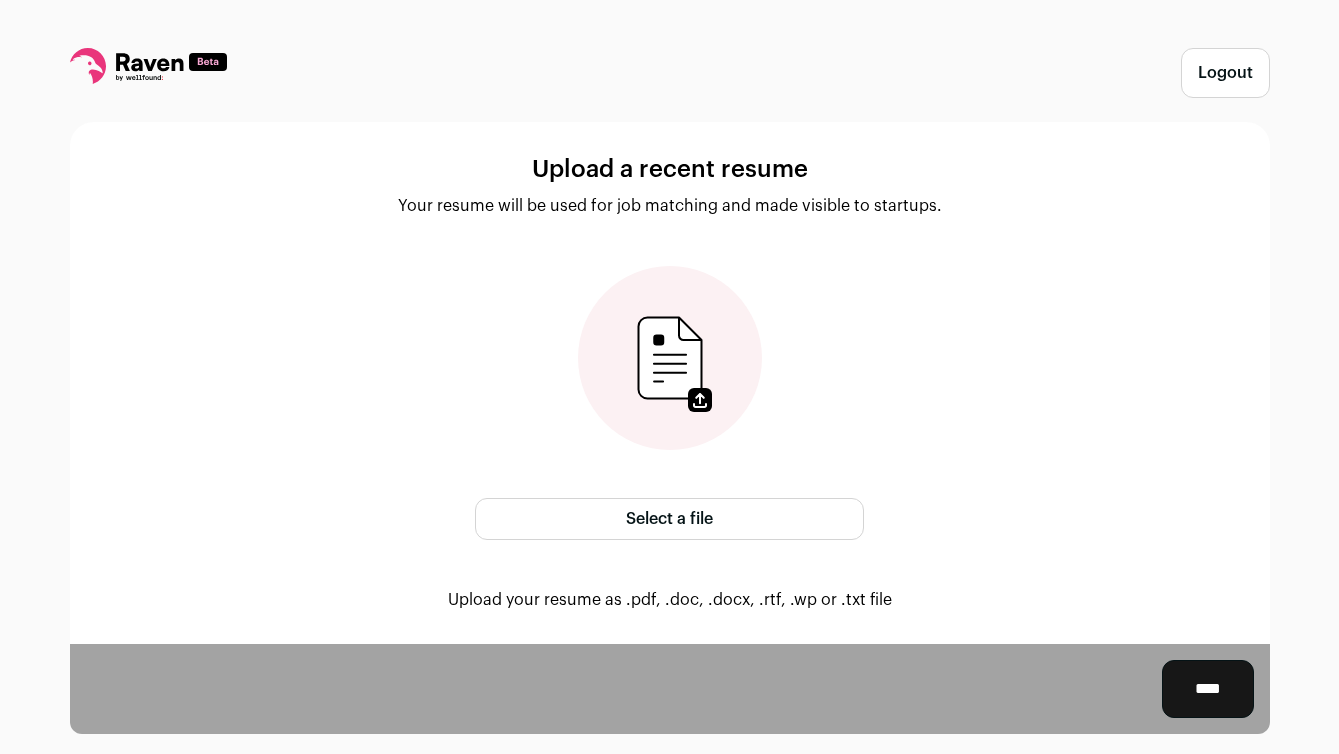 click on "Select a file" at bounding box center (669, 519) 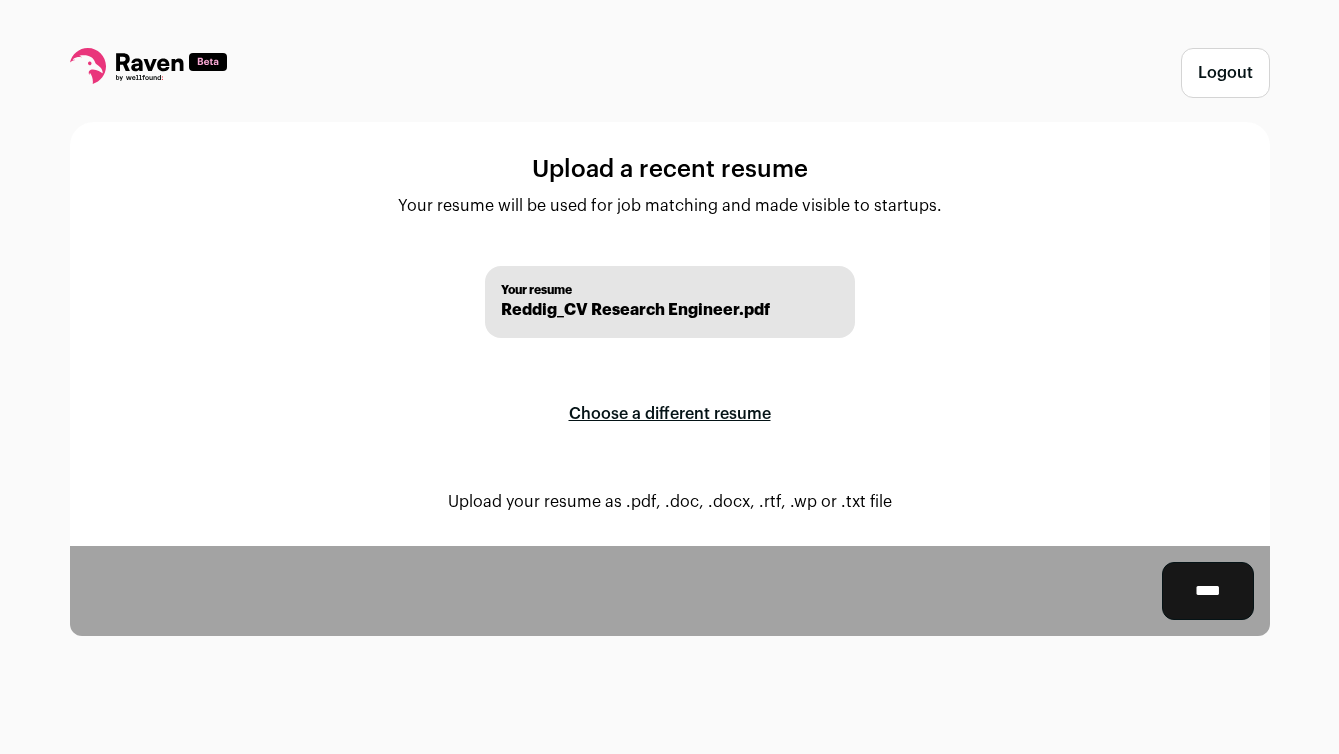 click on "****" at bounding box center [1208, 591] 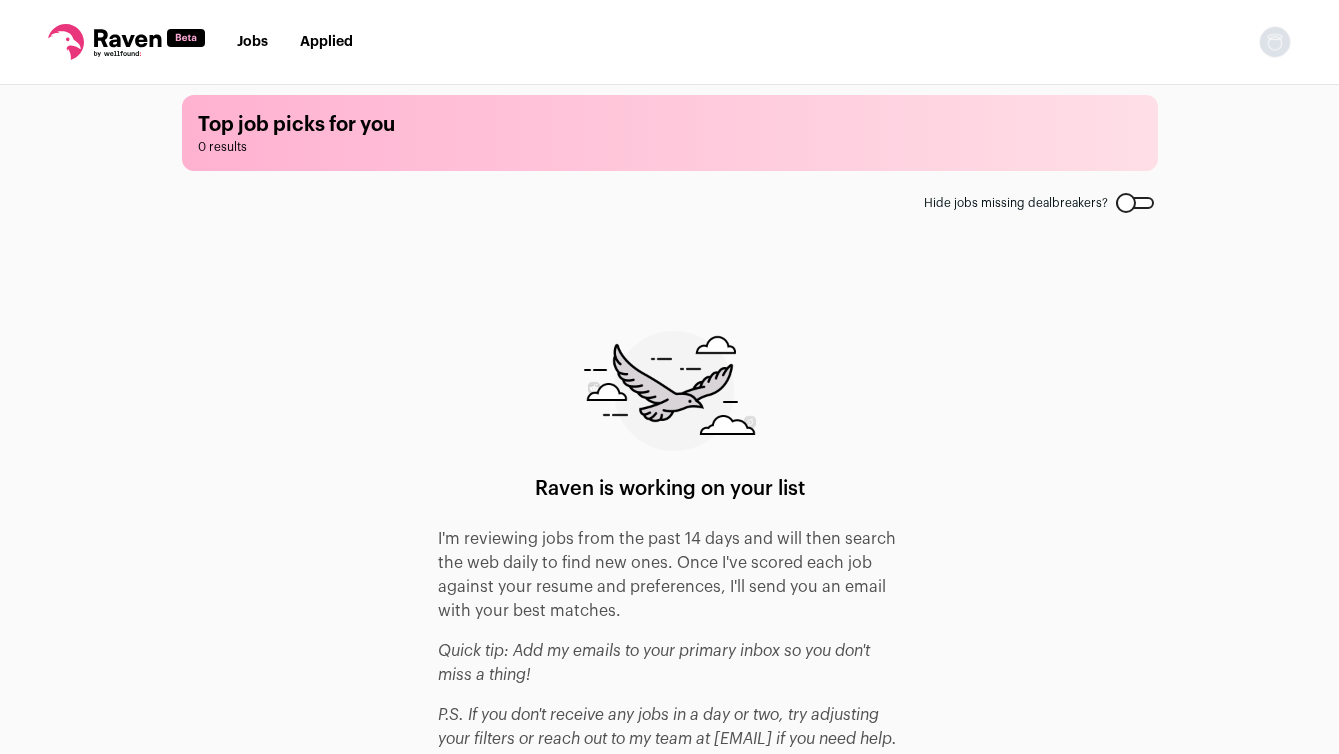 scroll, scrollTop: 0, scrollLeft: 0, axis: both 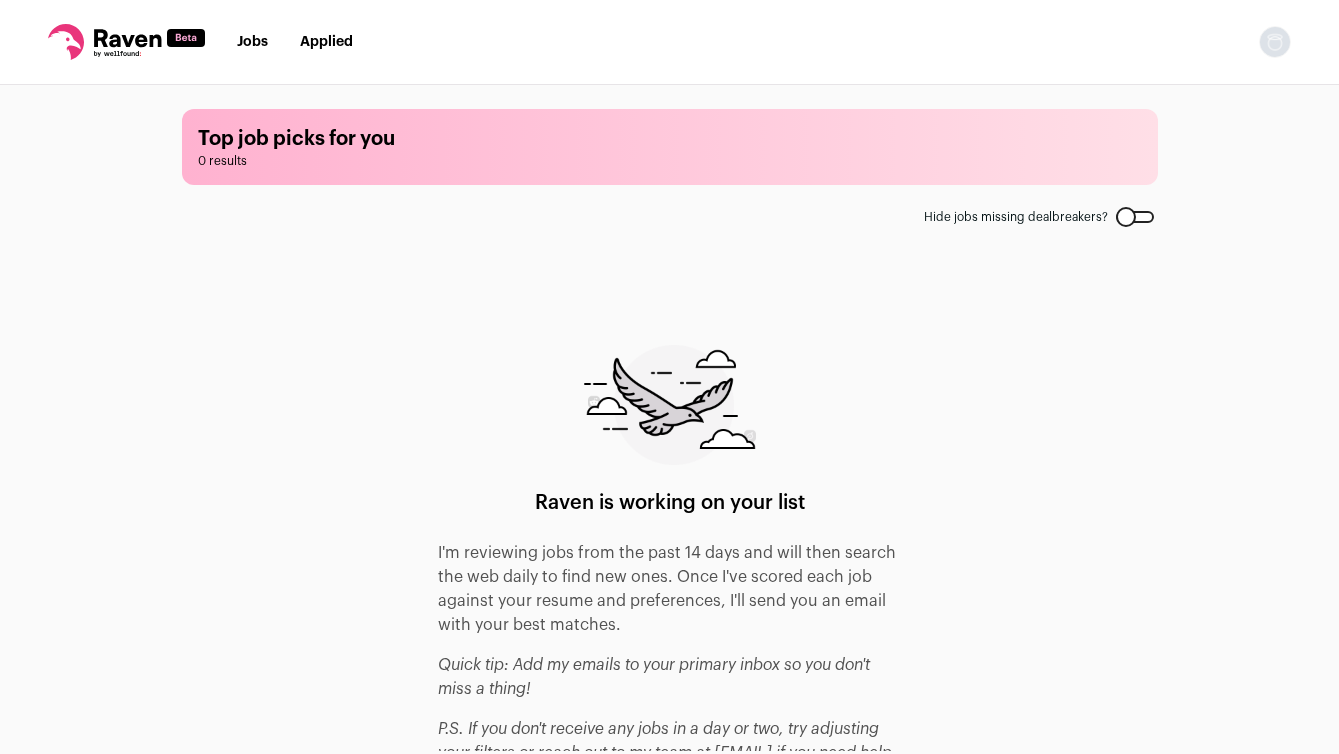 click at bounding box center [1275, 42] 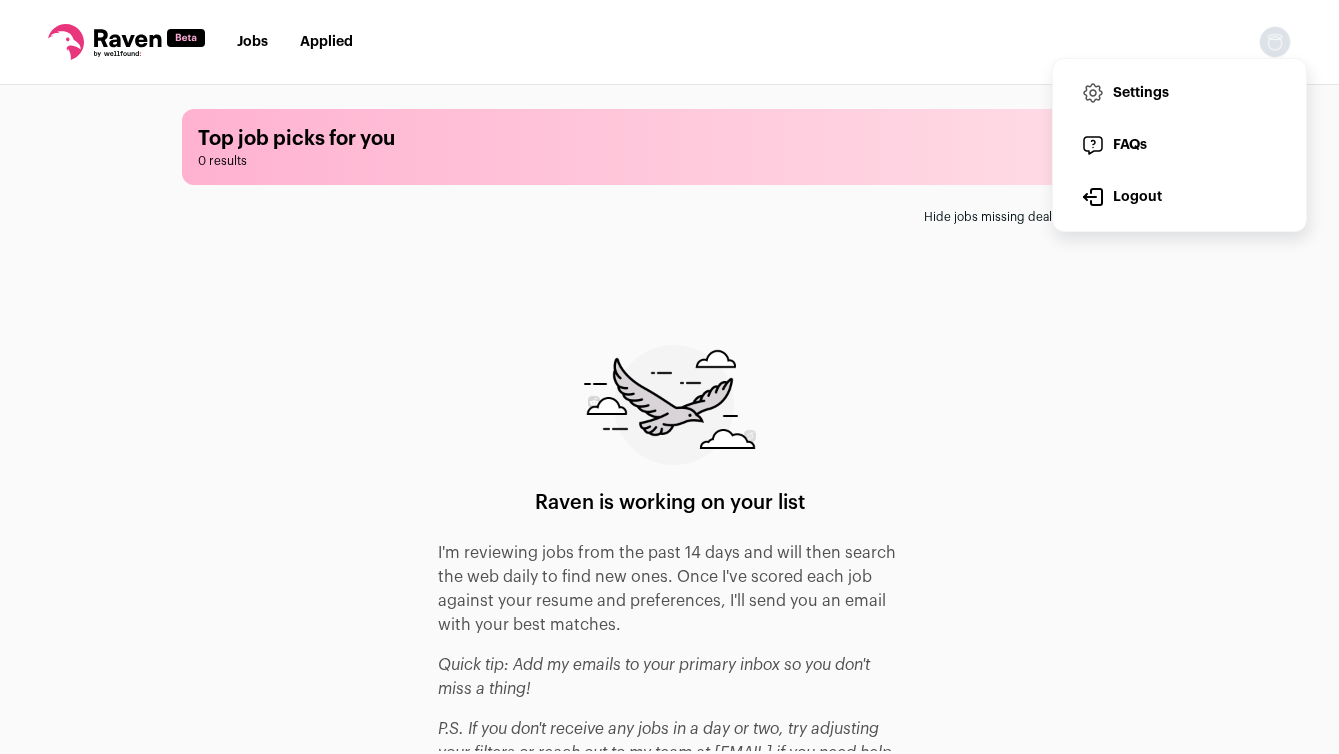 click on "Settings" at bounding box center (1179, 93) 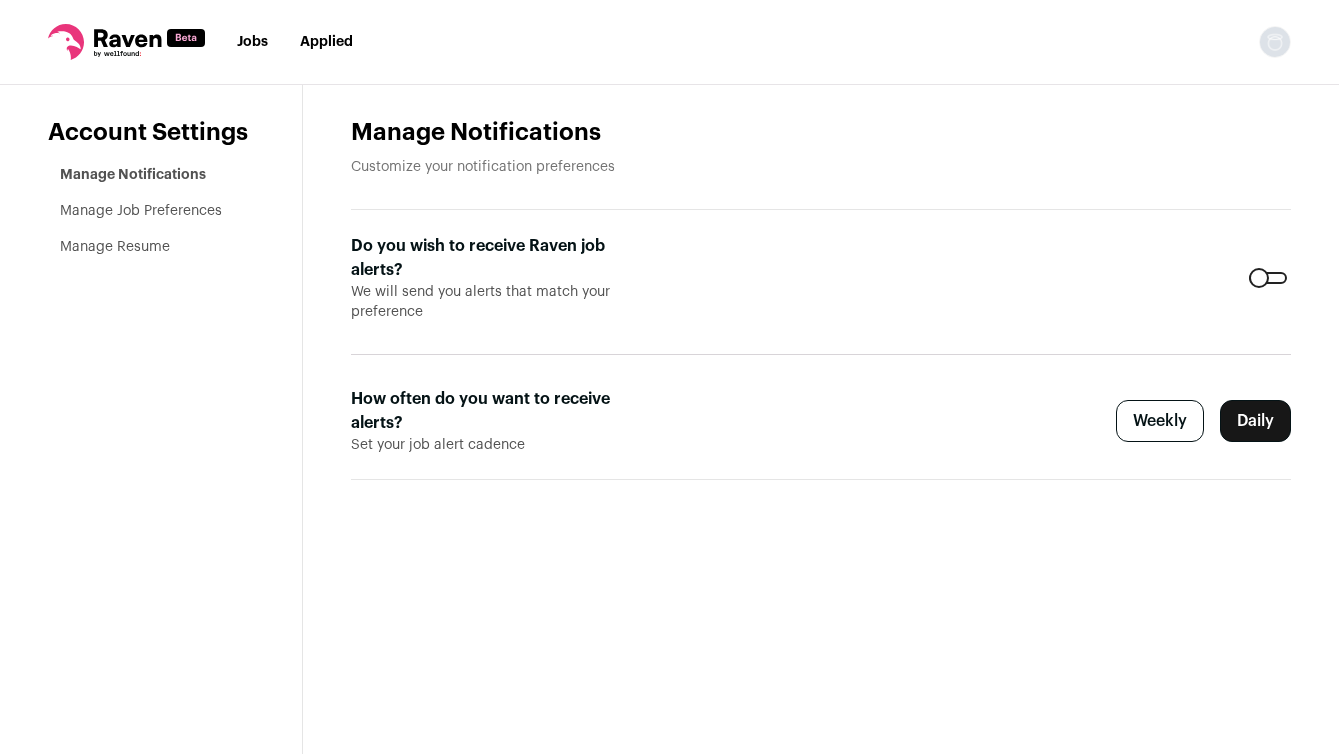 click on "Manage Job Preferences" at bounding box center [141, 211] 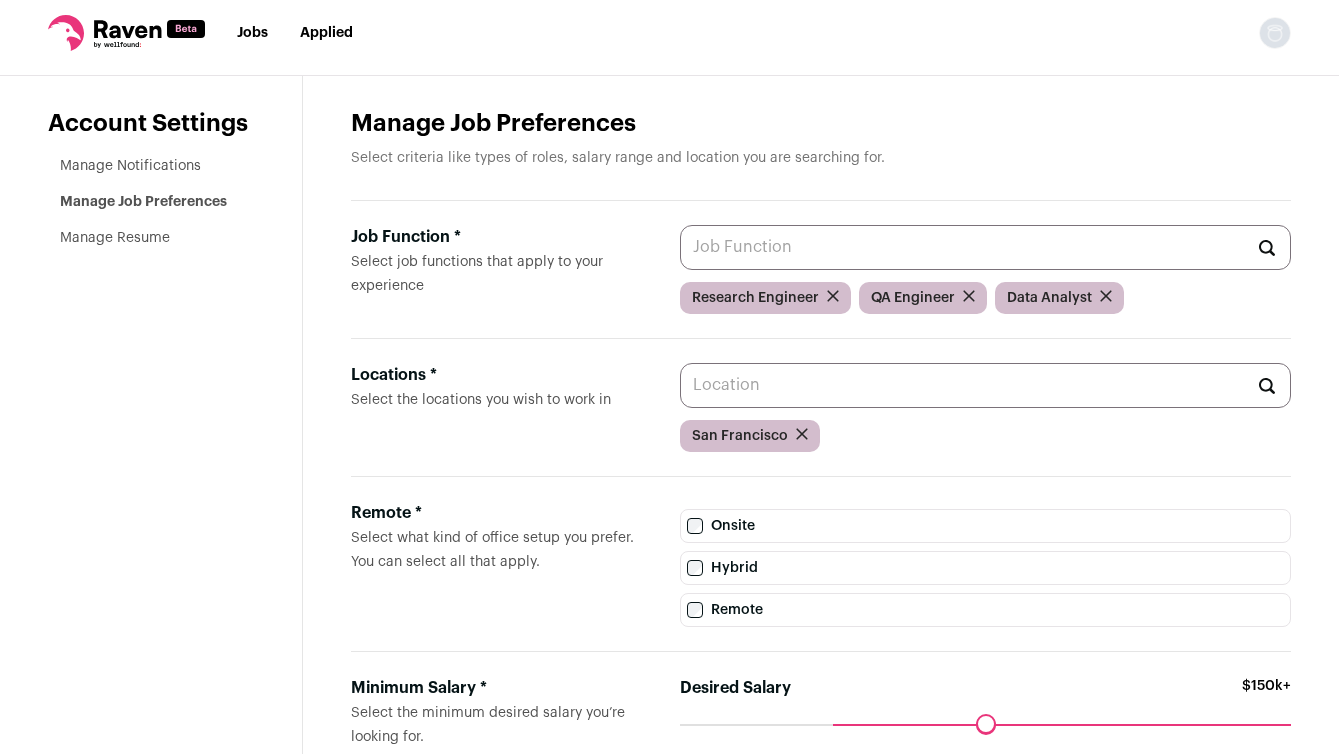 scroll, scrollTop: 0, scrollLeft: 0, axis: both 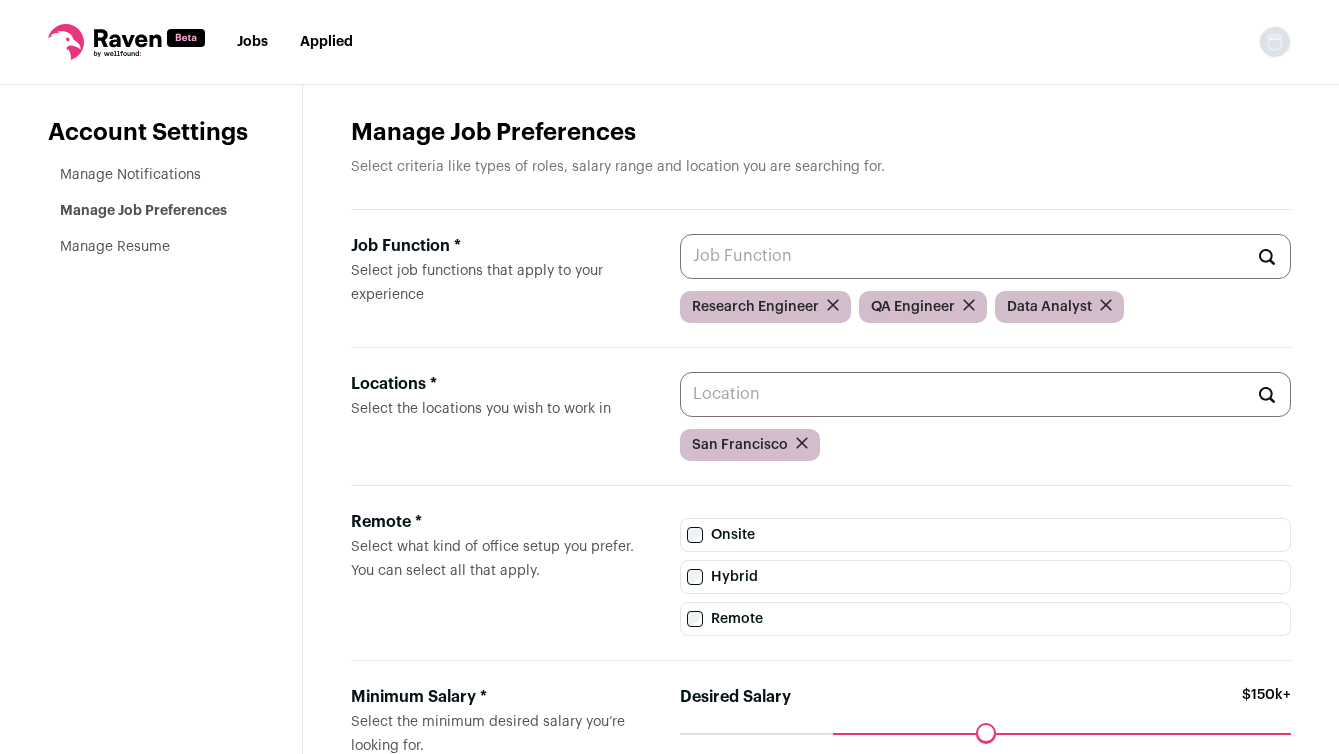 click on "Jobs" at bounding box center (252, 42) 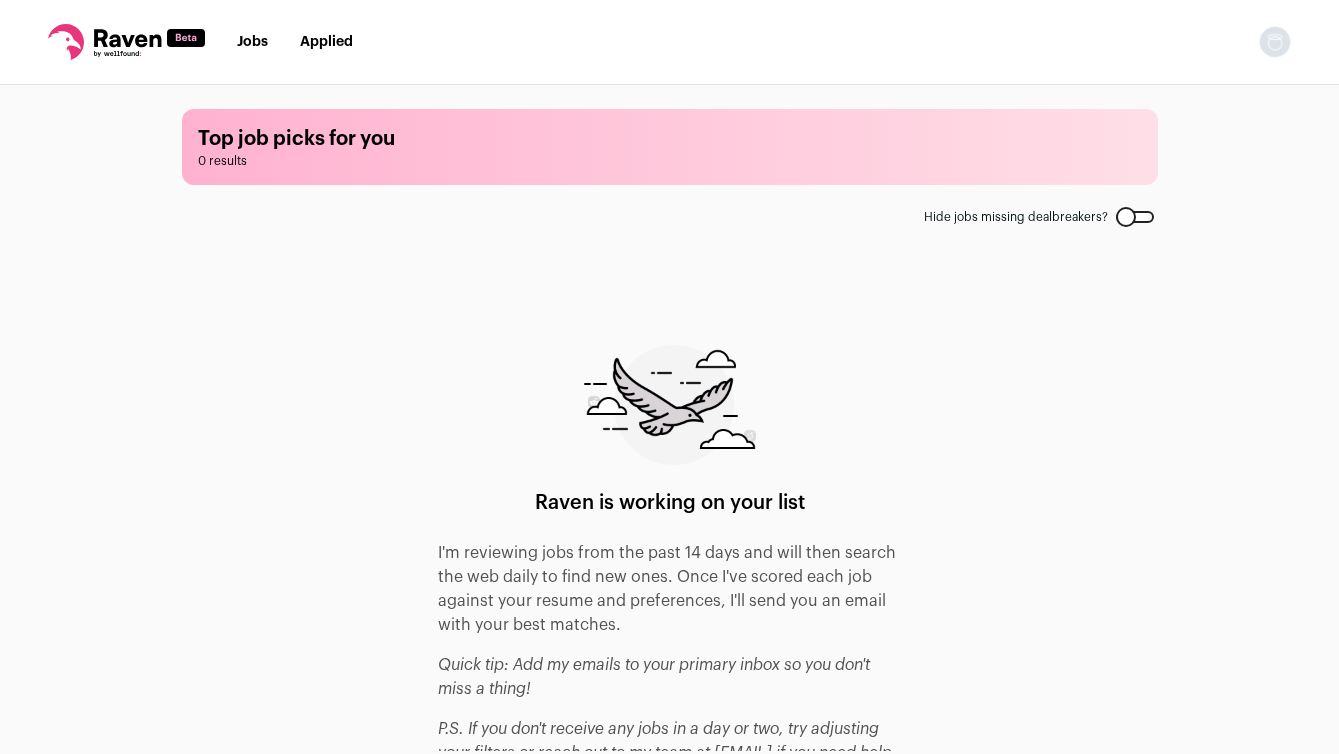 click on "Applied" at bounding box center (326, 42) 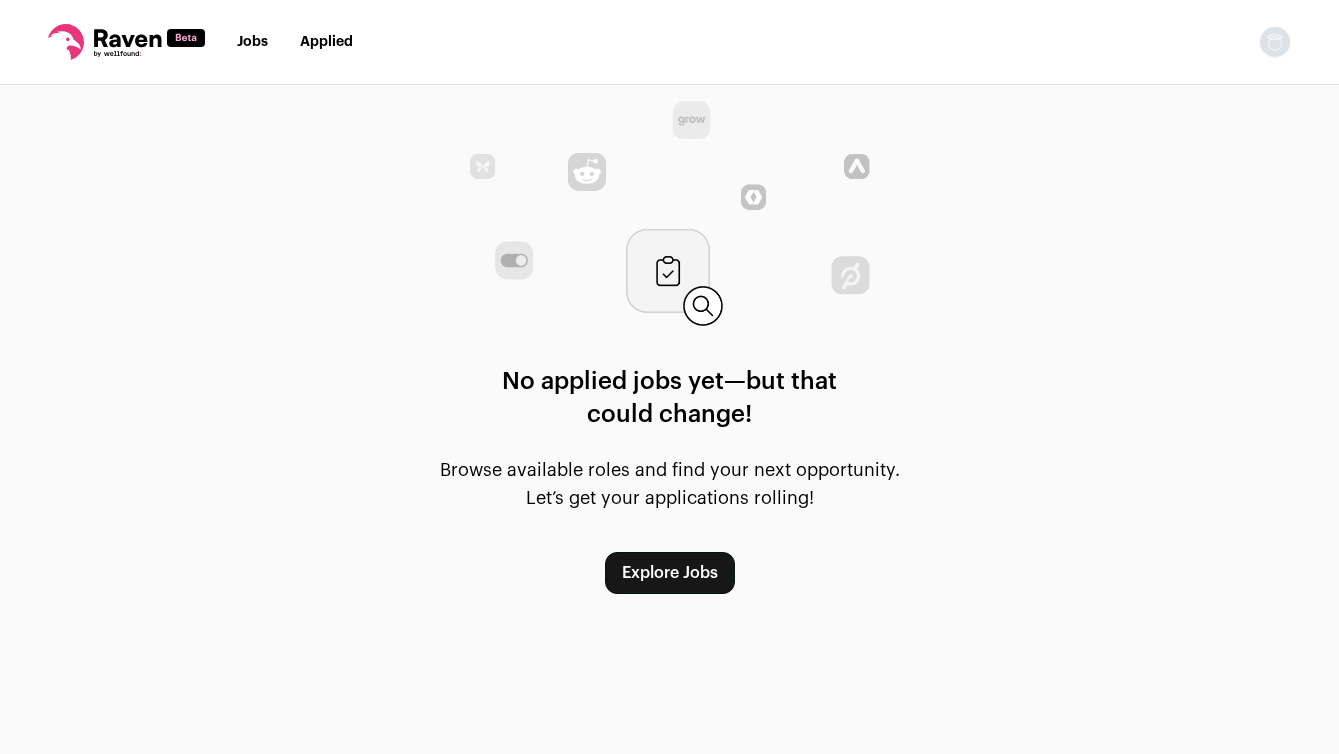click at bounding box center (186, 38) 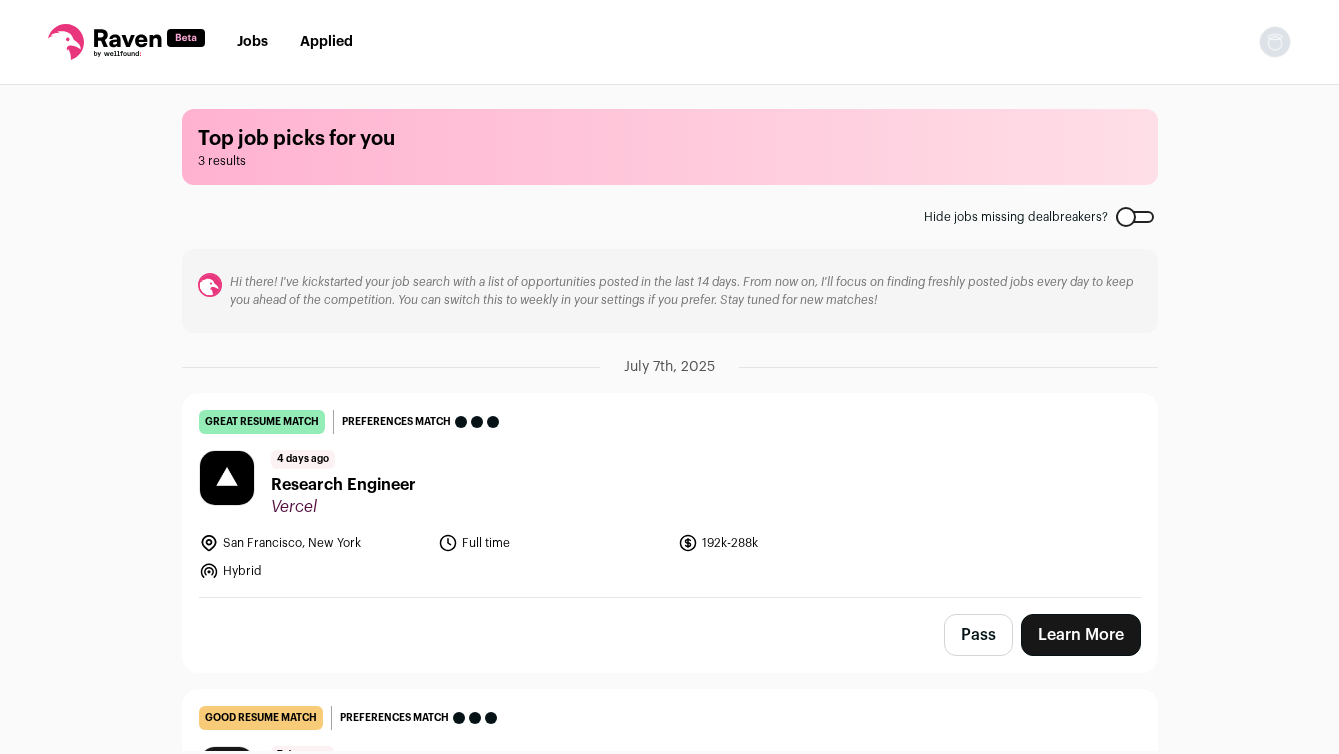scroll, scrollTop: 0, scrollLeft: 0, axis: both 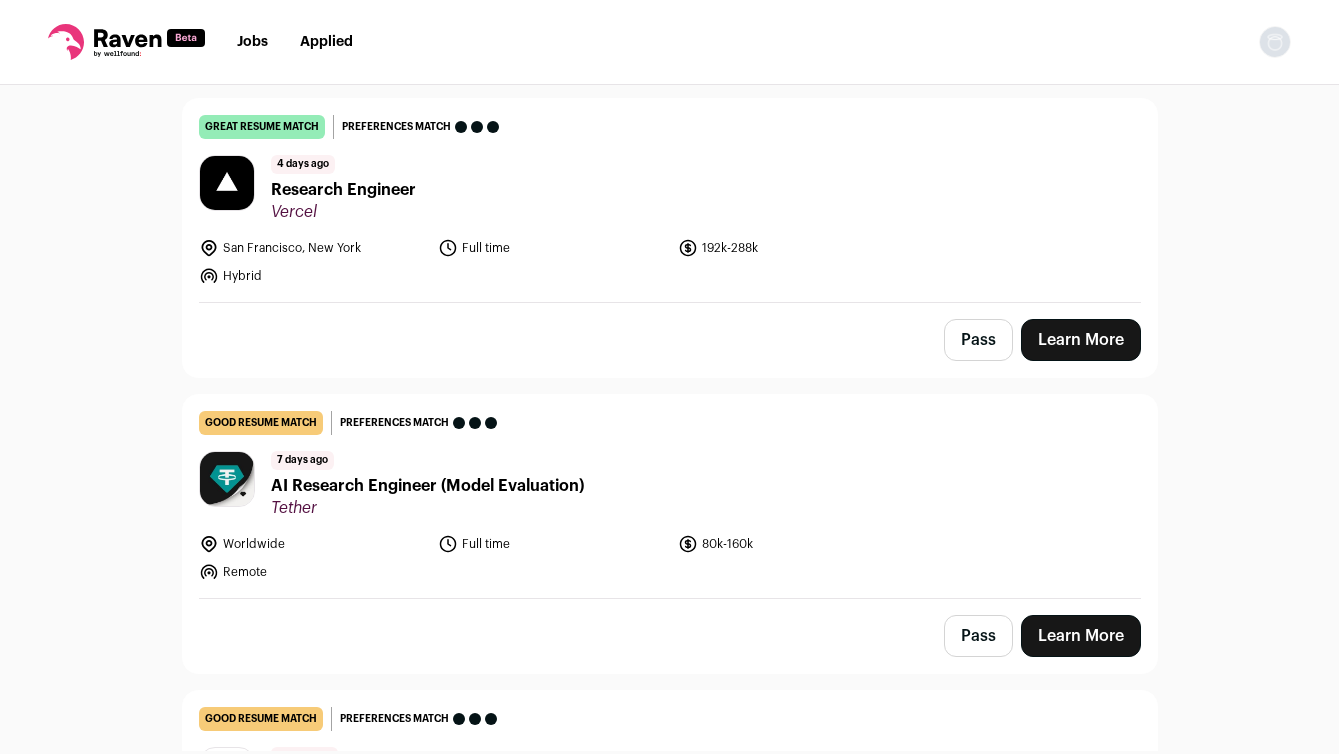 click on "Learn More" at bounding box center (1081, 340) 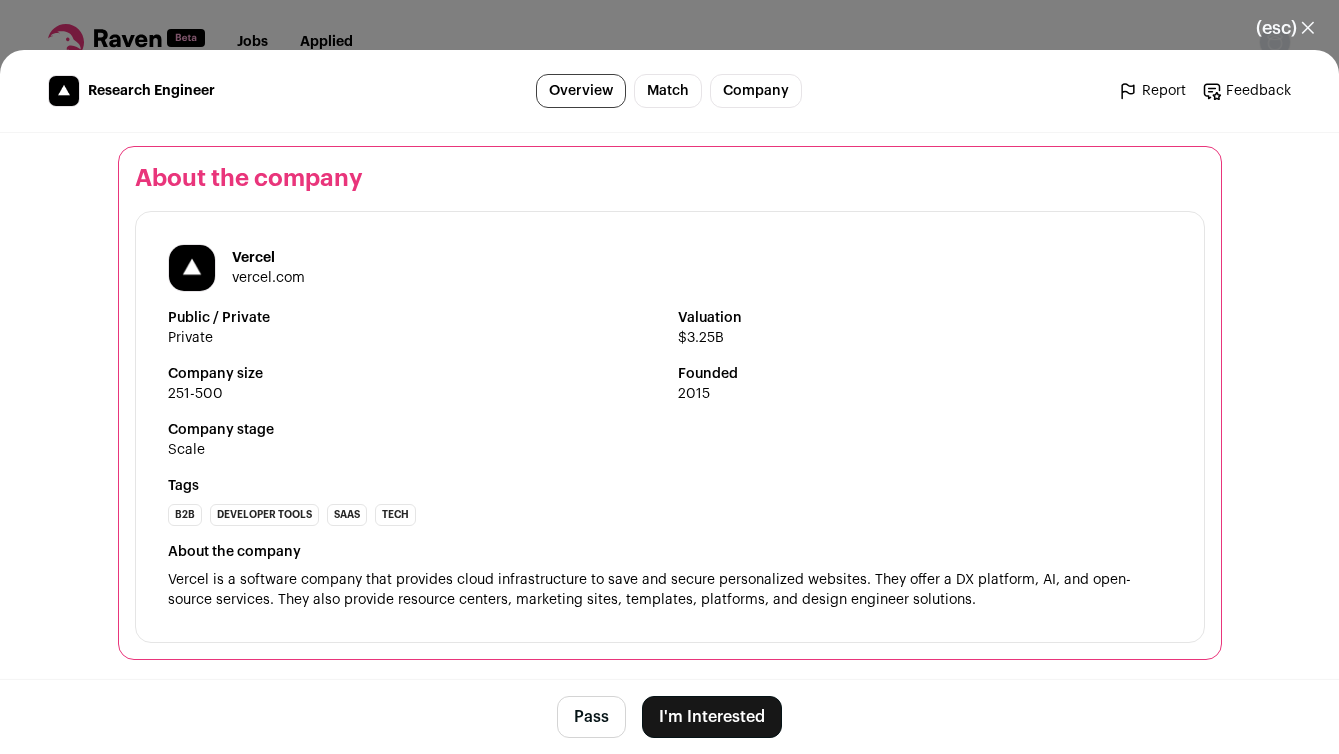 scroll, scrollTop: 2209, scrollLeft: 0, axis: vertical 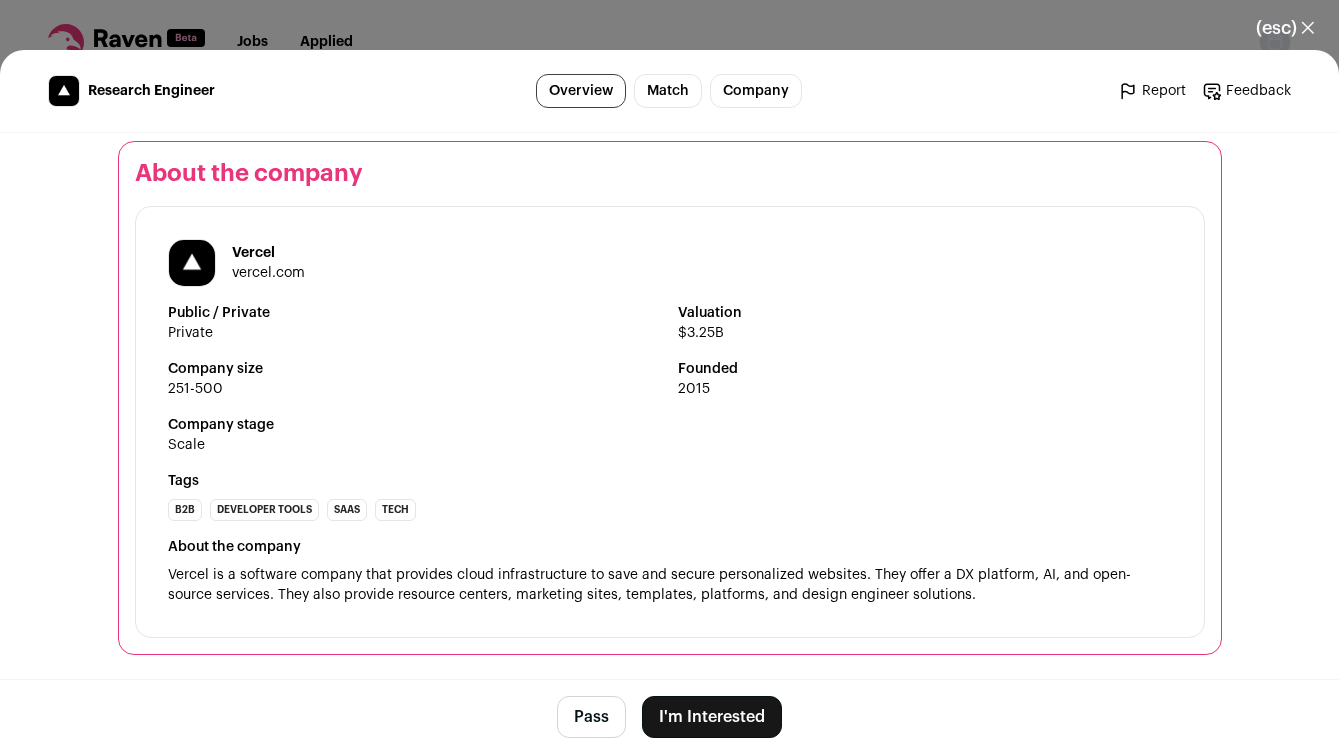 click on "Match" at bounding box center (668, 91) 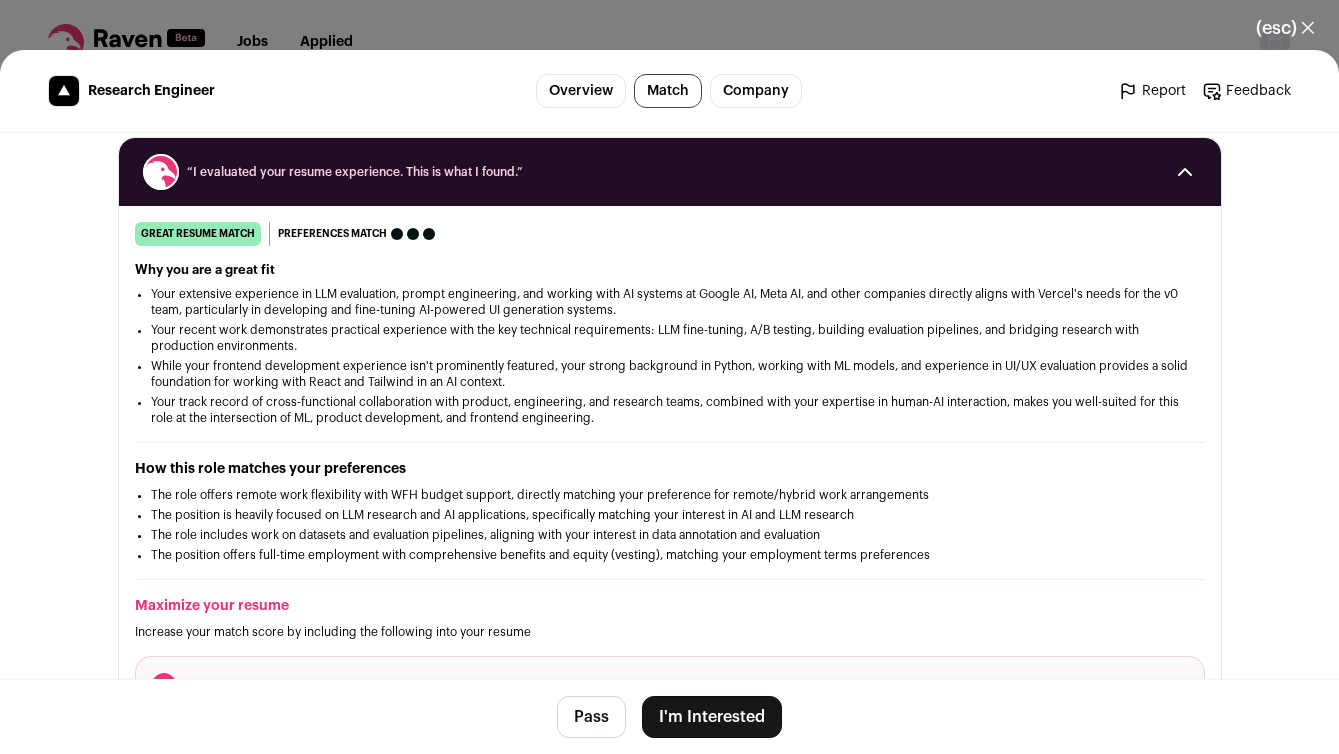 scroll, scrollTop: 246, scrollLeft: 0, axis: vertical 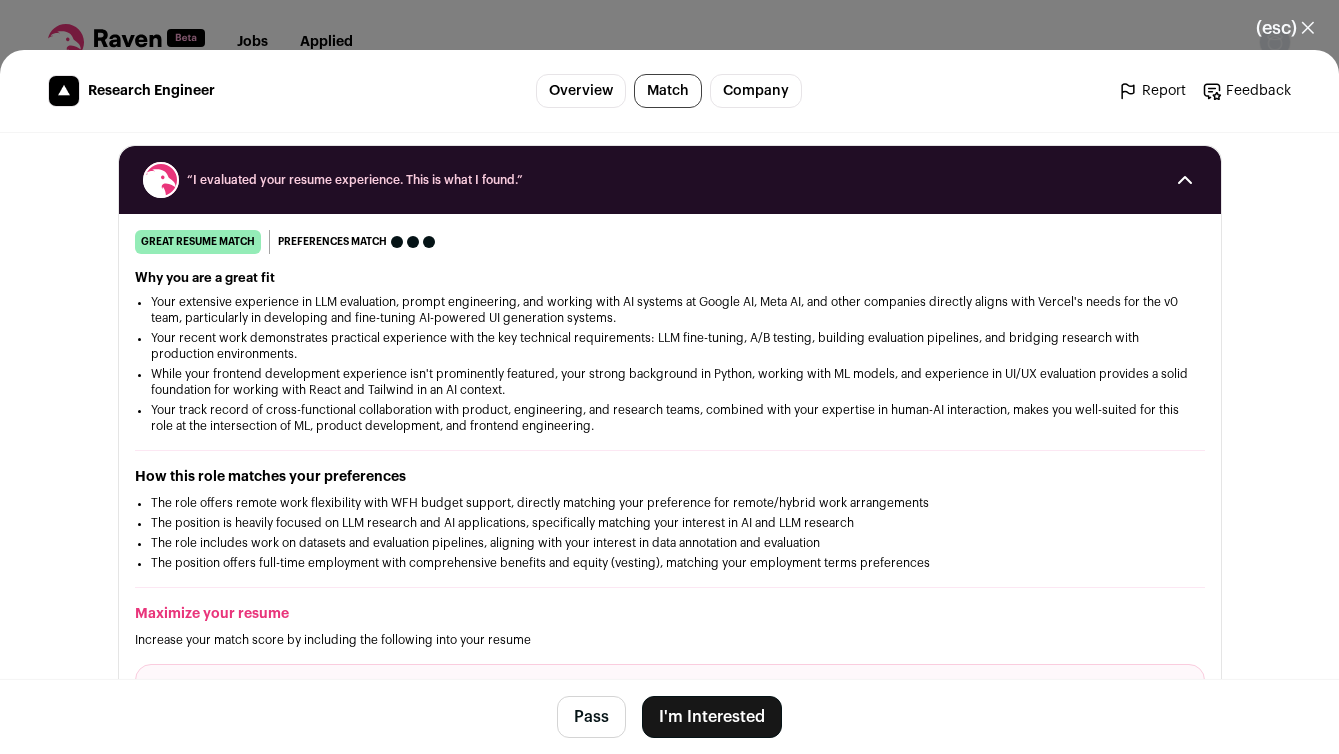 click on "Company" at bounding box center [756, 91] 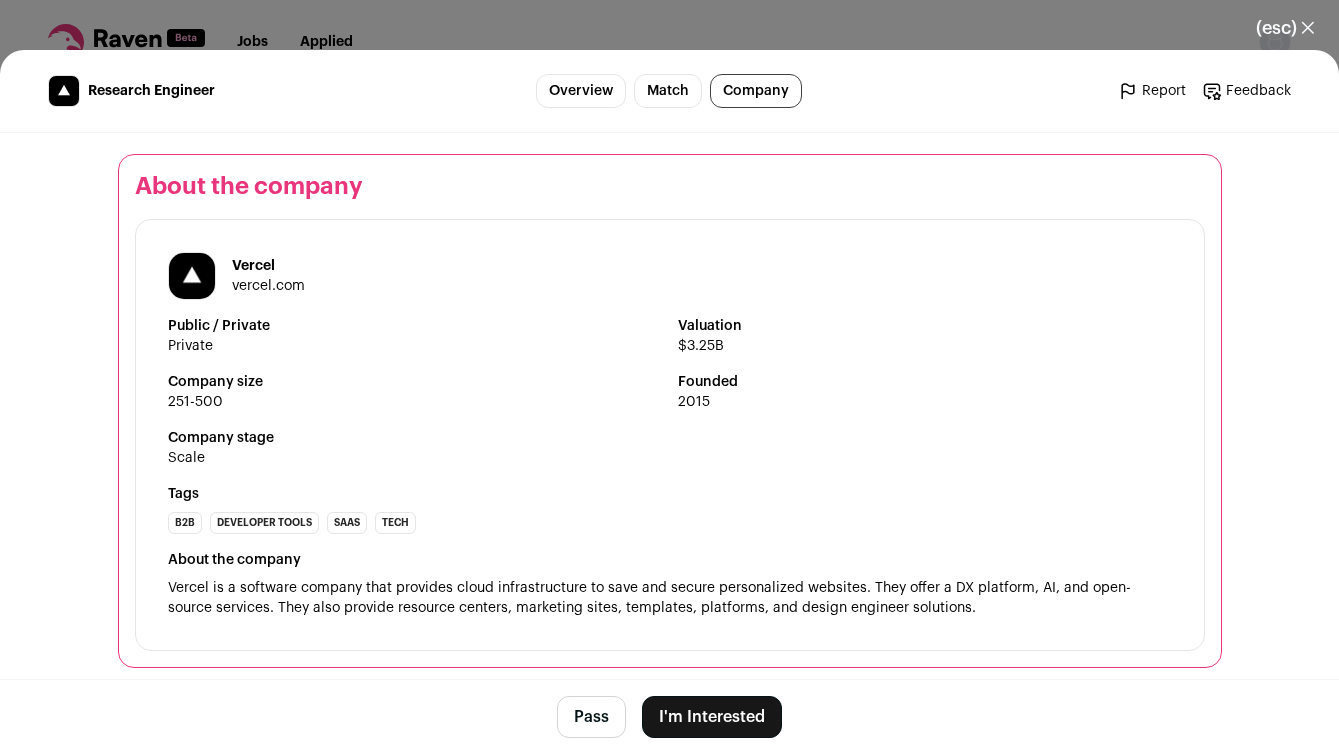 scroll, scrollTop: 2204, scrollLeft: 0, axis: vertical 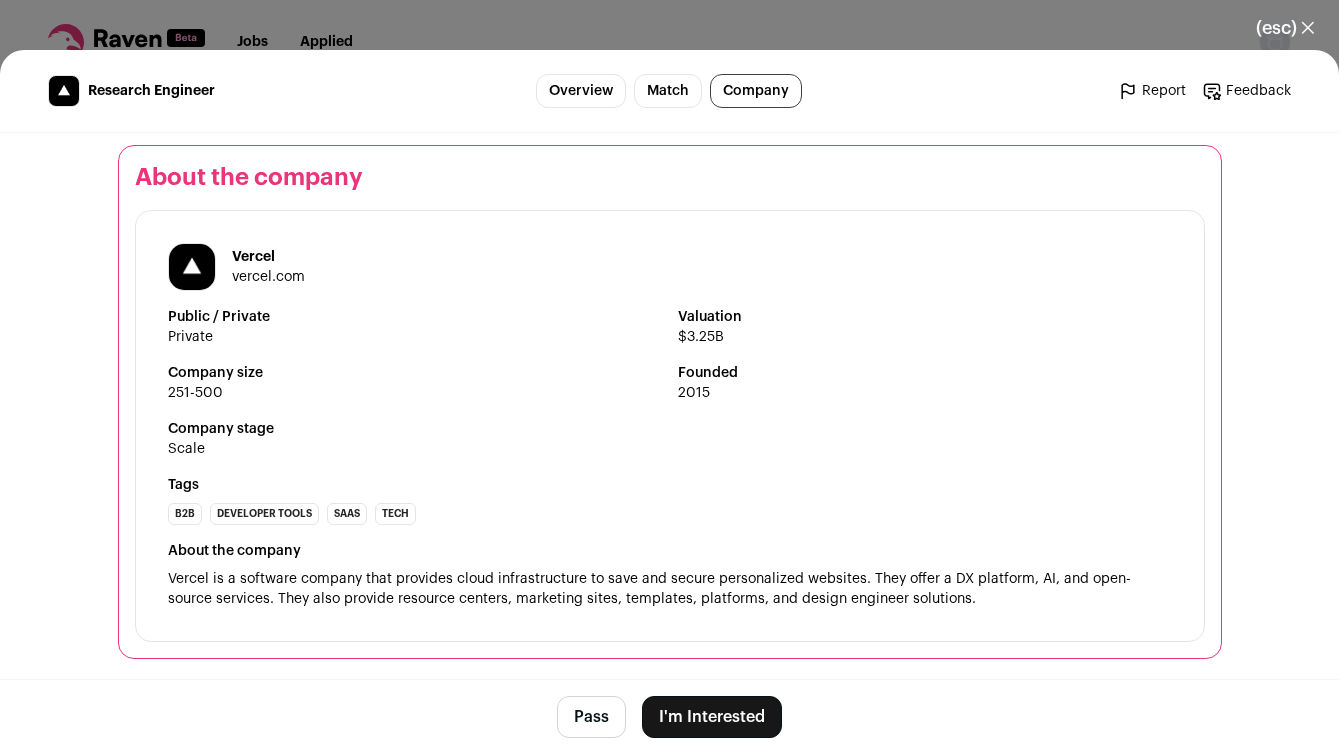 click on "(esc) ✕" at bounding box center [1285, 28] 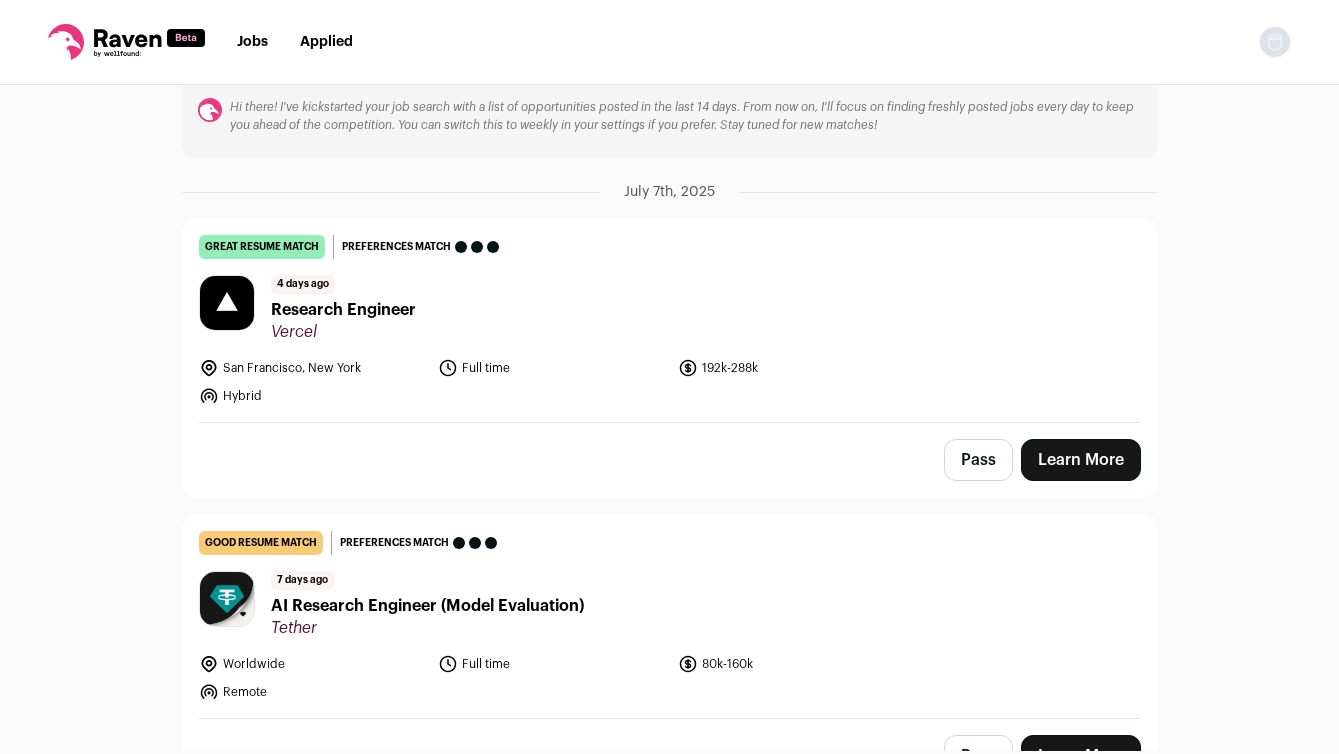 scroll, scrollTop: 0, scrollLeft: 0, axis: both 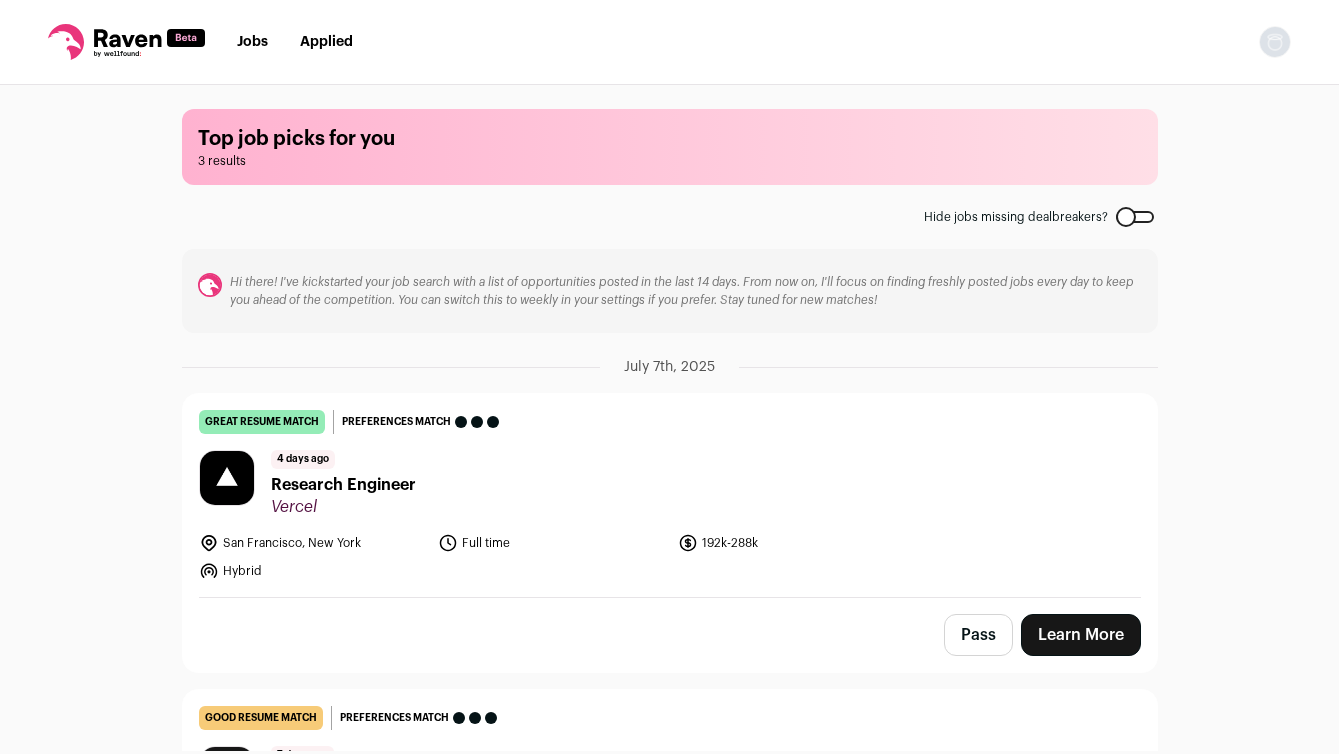 click at bounding box center (1275, 42) 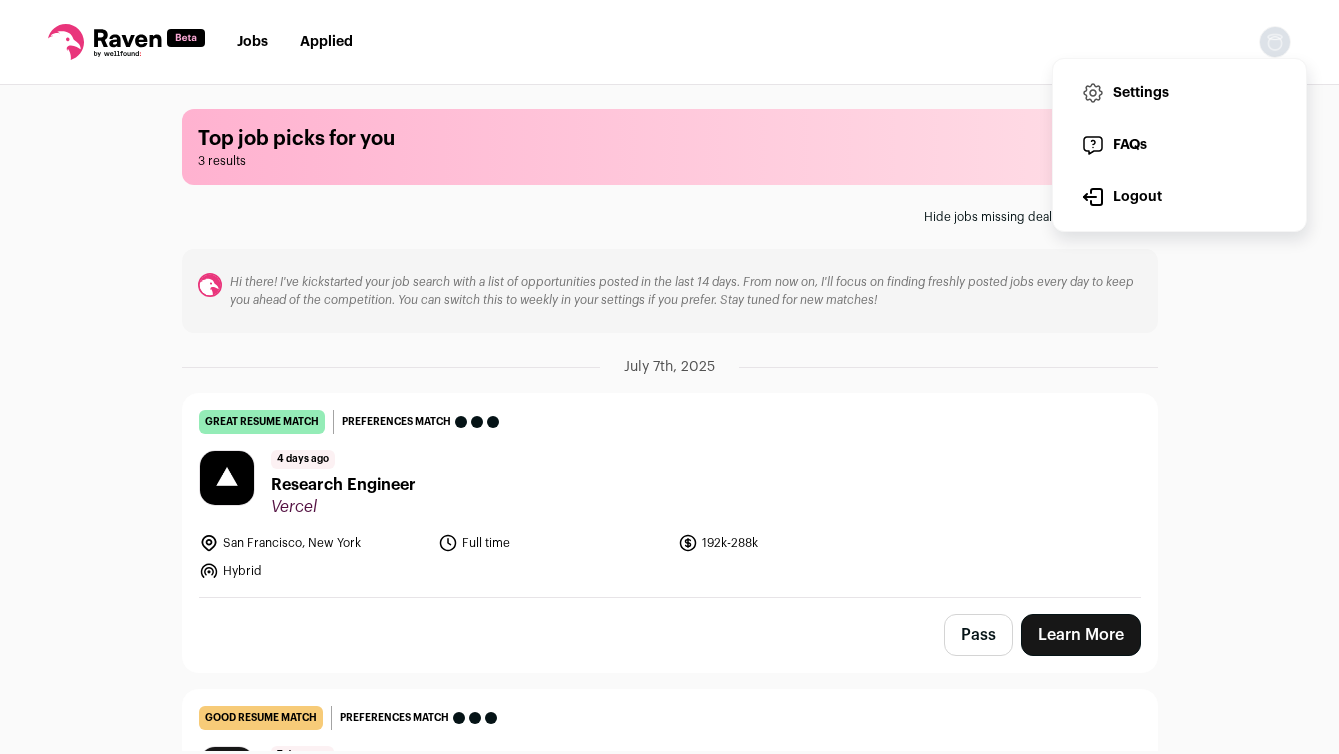 click on "Settings" at bounding box center (1179, 93) 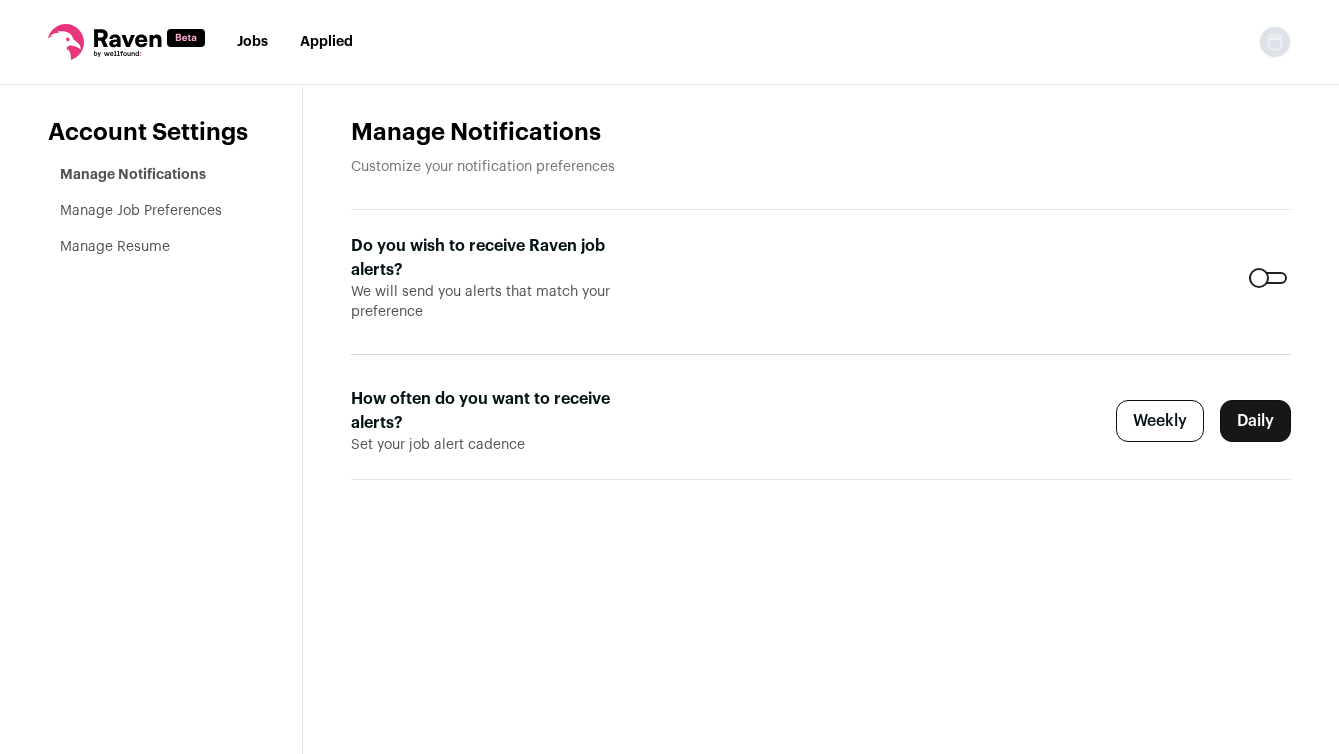 click on "Manage Resume" at bounding box center (115, 247) 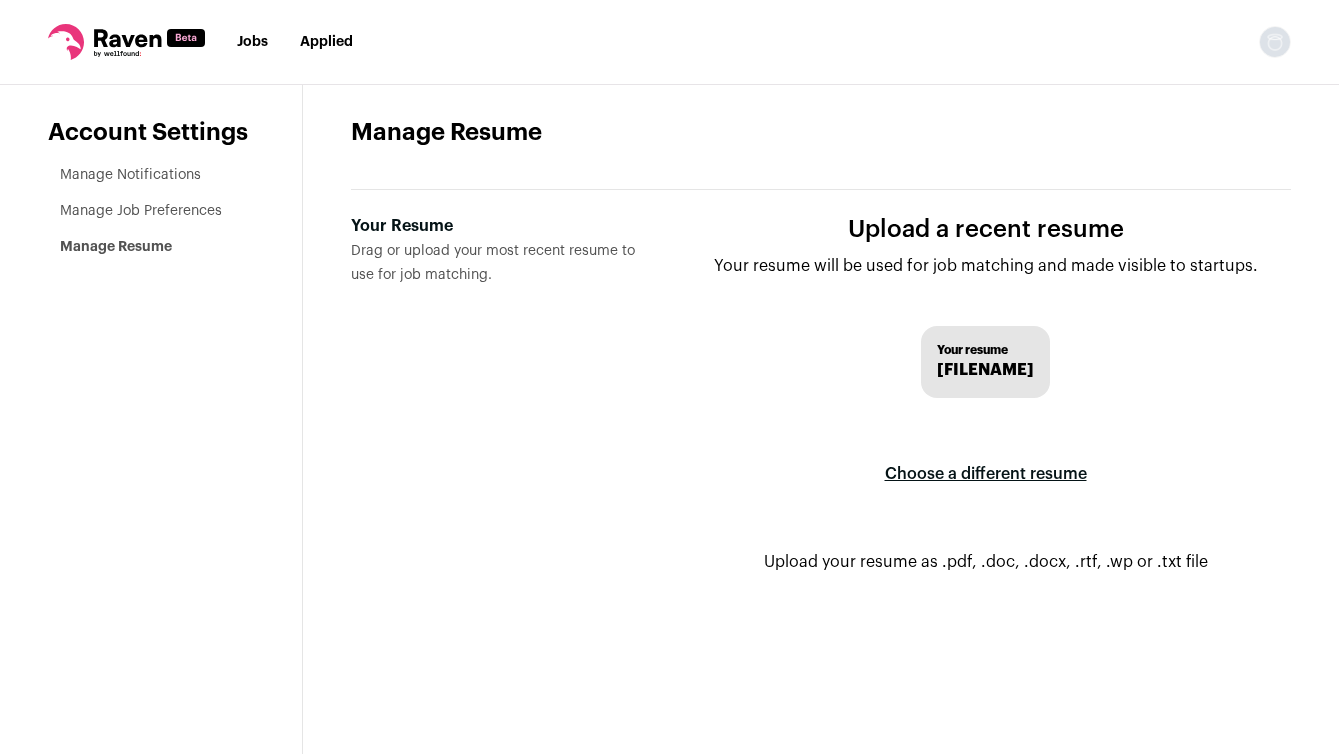 click on "Manage Job Preferences" at bounding box center [141, 211] 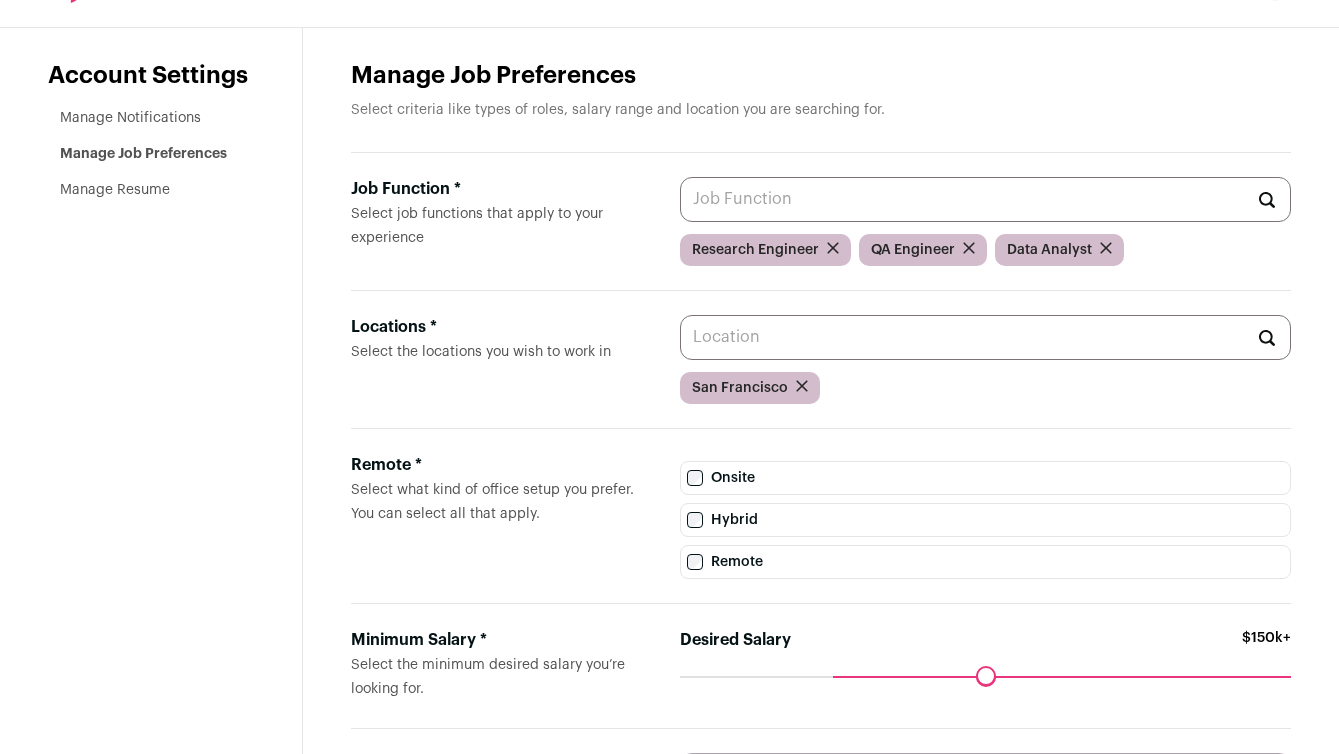 scroll, scrollTop: 61, scrollLeft: 0, axis: vertical 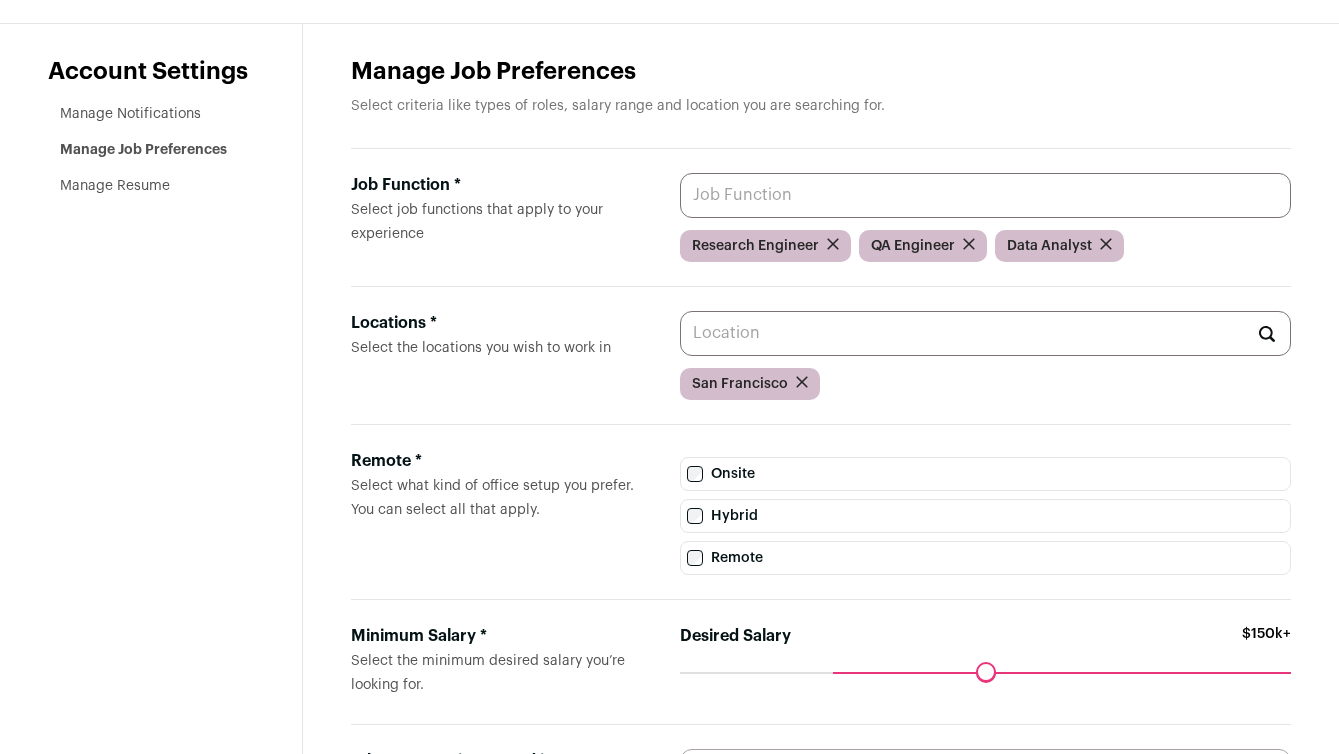 click on "Job Function *
Select job functions that apply to your experience" at bounding box center (985, 195) 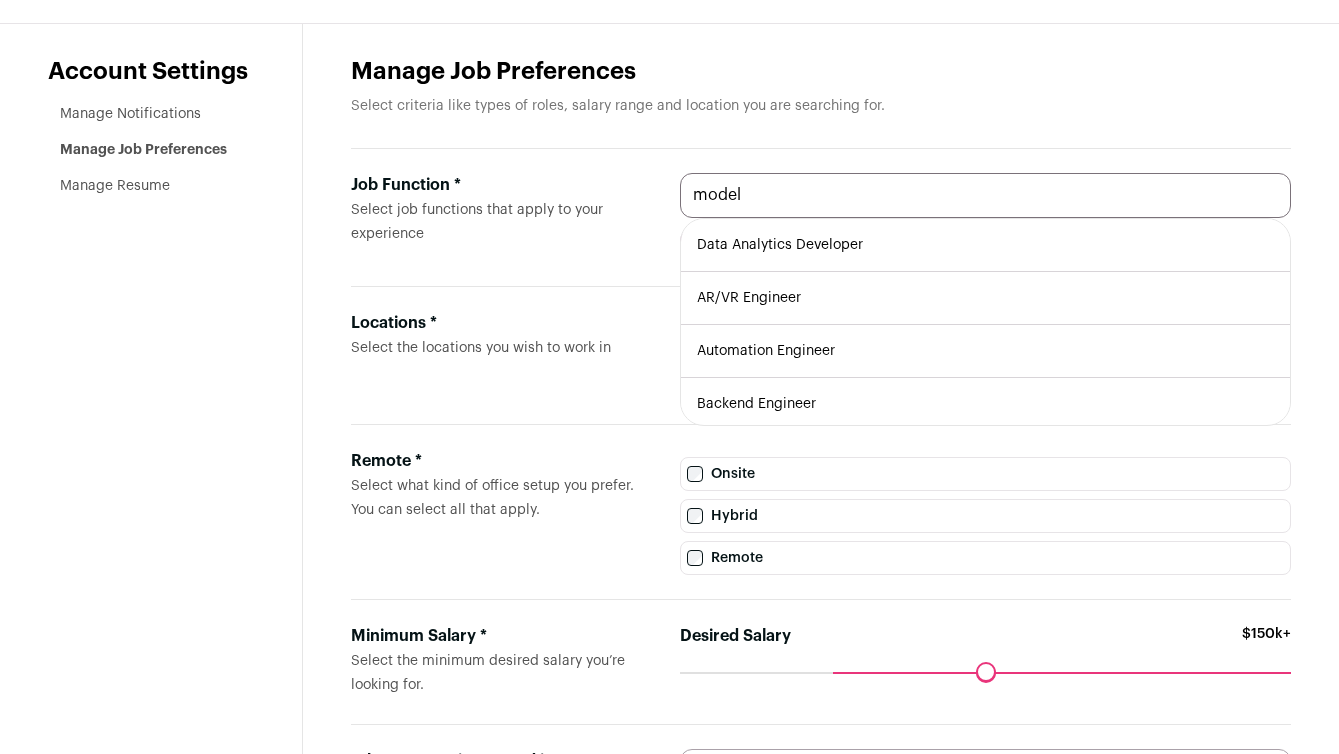 type on "model" 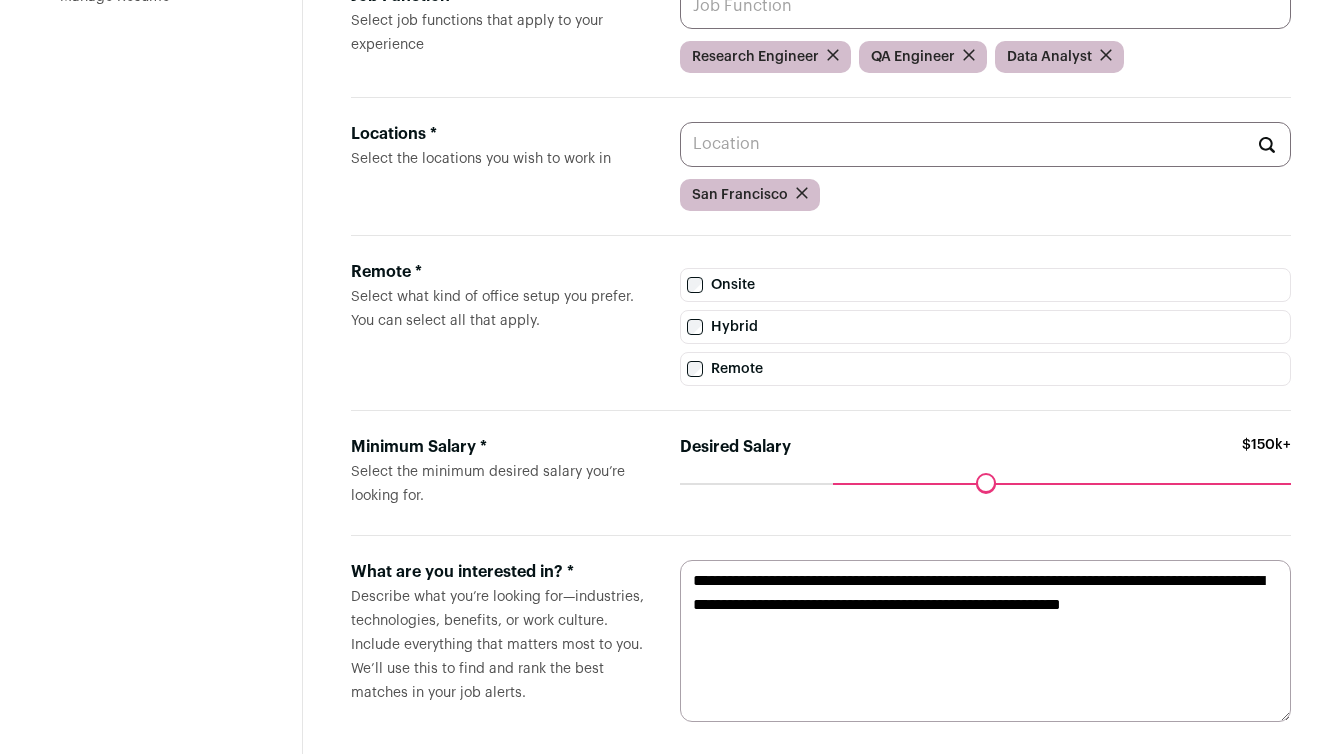 scroll, scrollTop: 274, scrollLeft: 0, axis: vertical 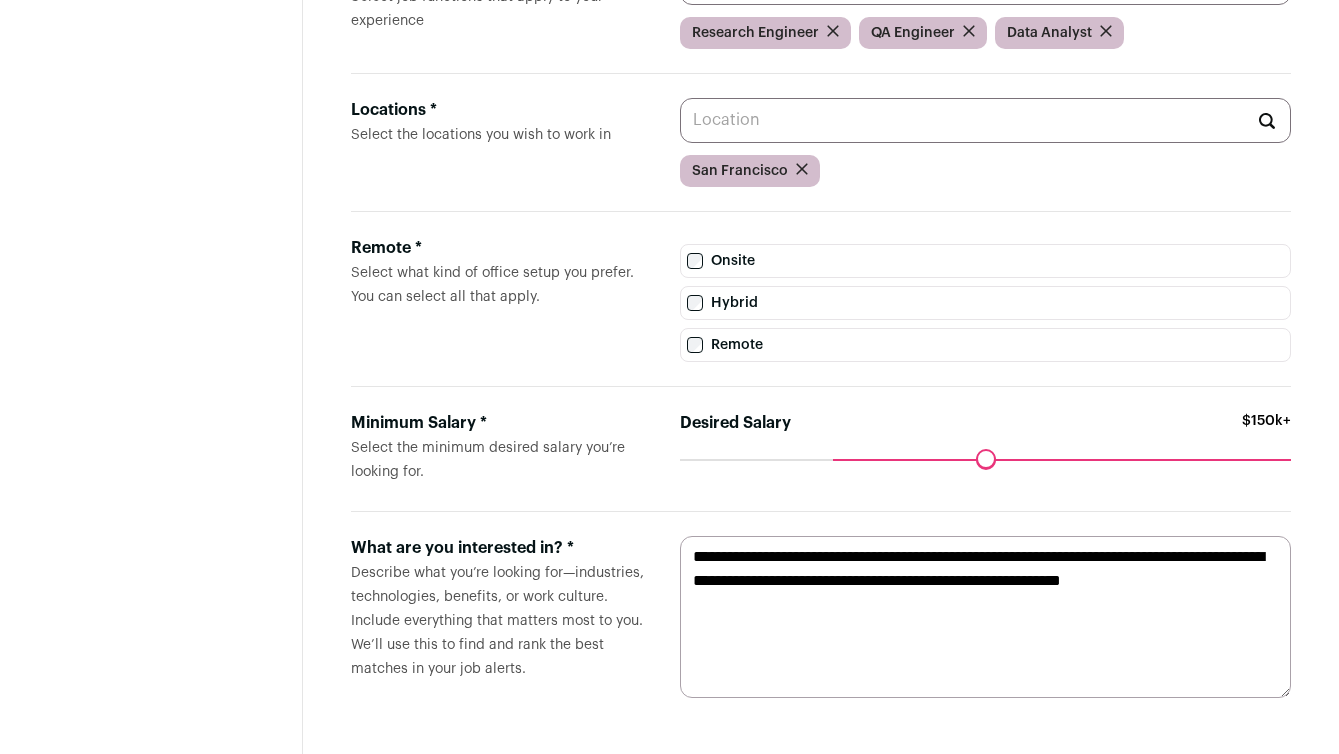 click on "**********" at bounding box center (985, 617) 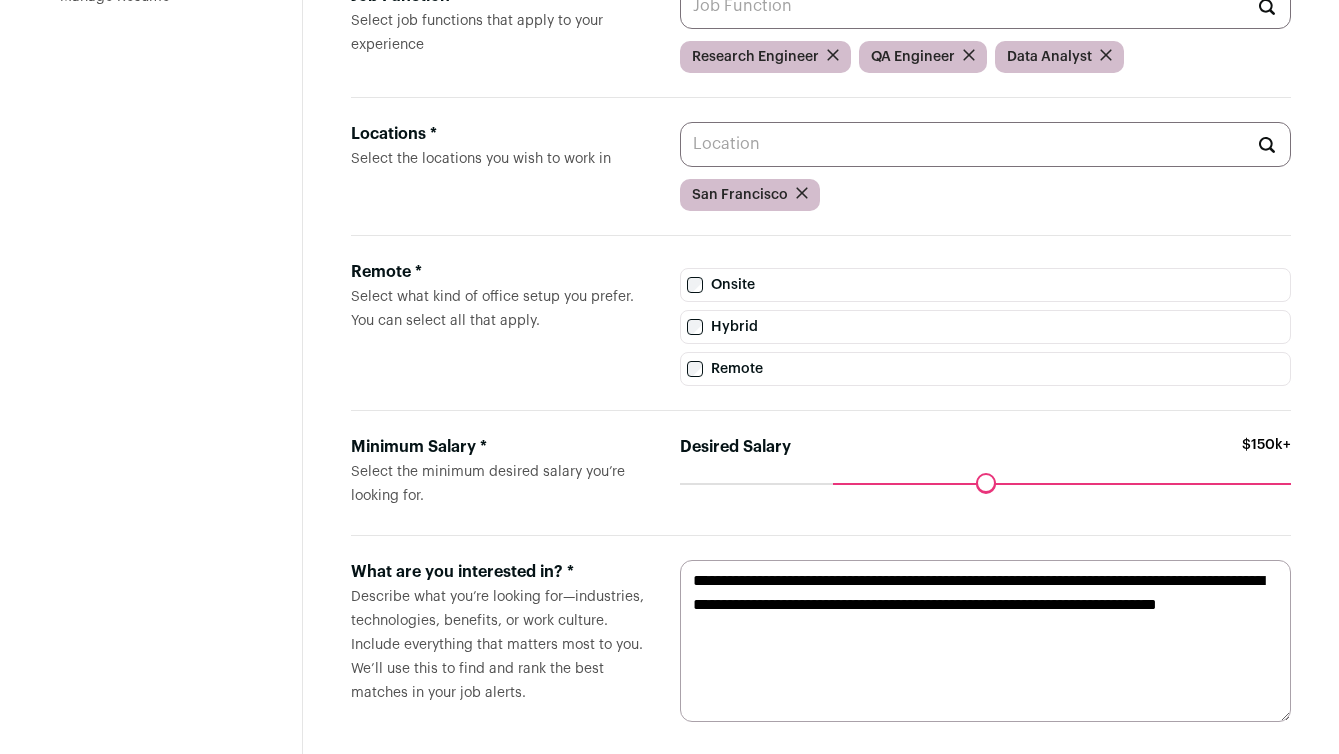 scroll, scrollTop: 274, scrollLeft: 0, axis: vertical 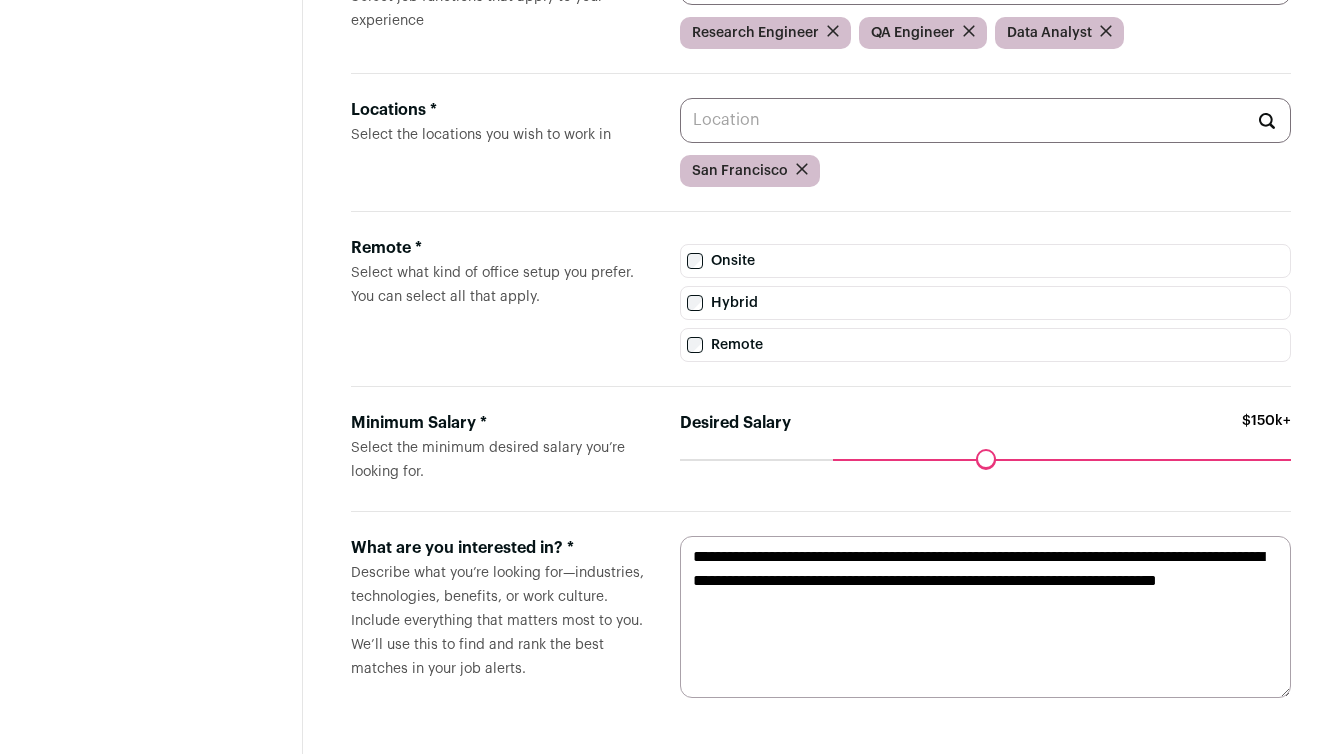 click on "**********" at bounding box center [985, 617] 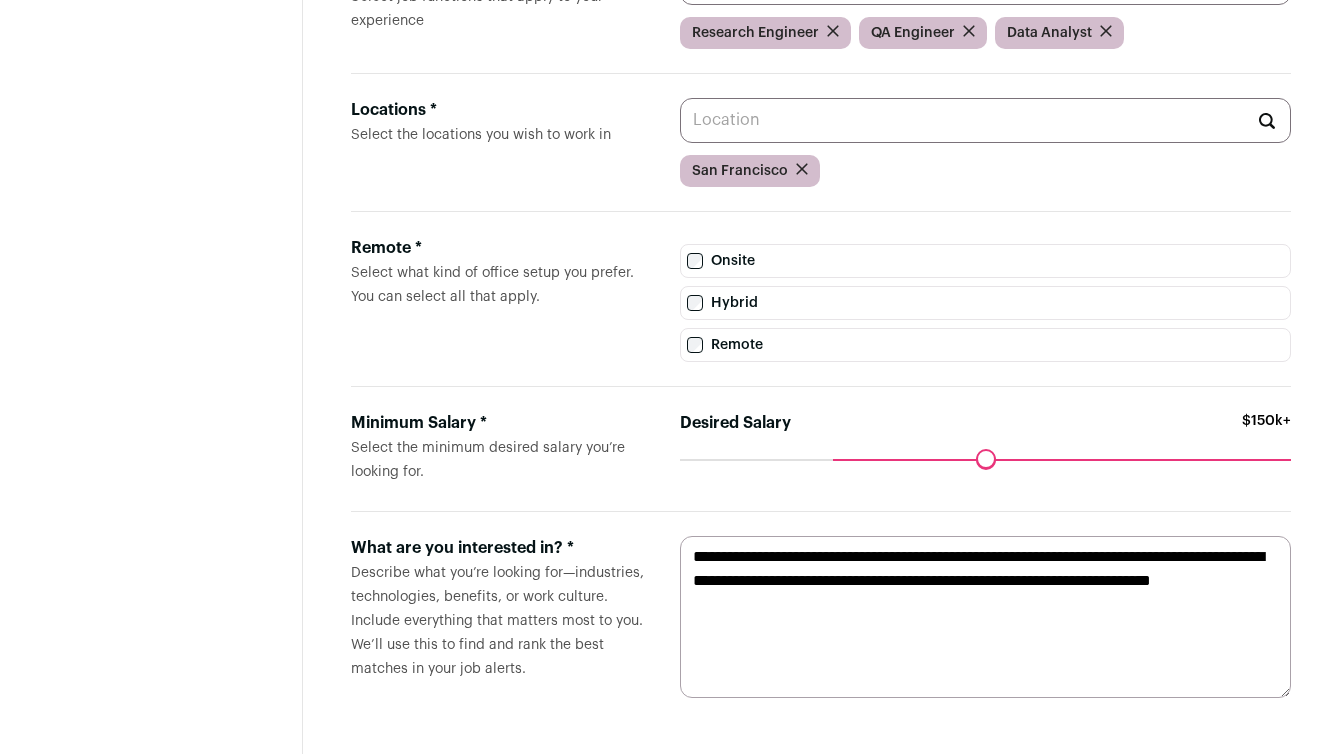 click on "**********" at bounding box center [985, 617] 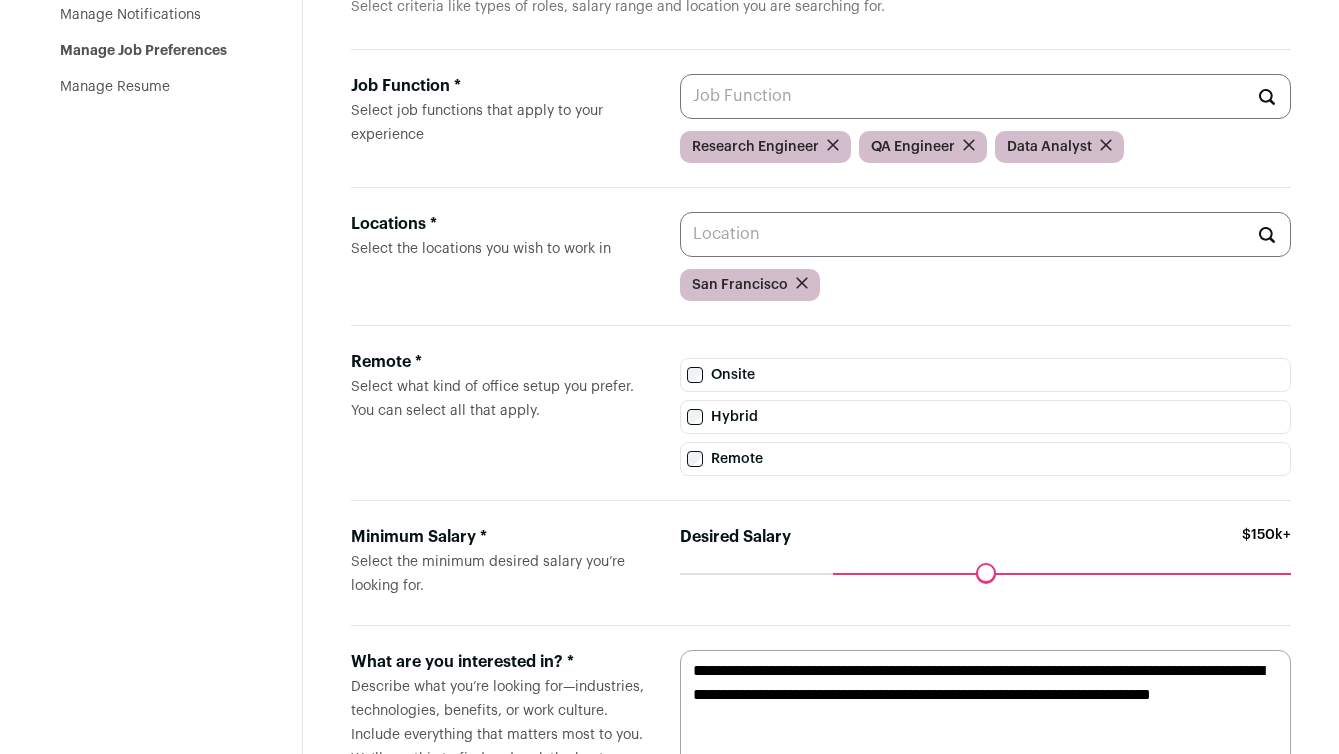 scroll, scrollTop: 0, scrollLeft: 0, axis: both 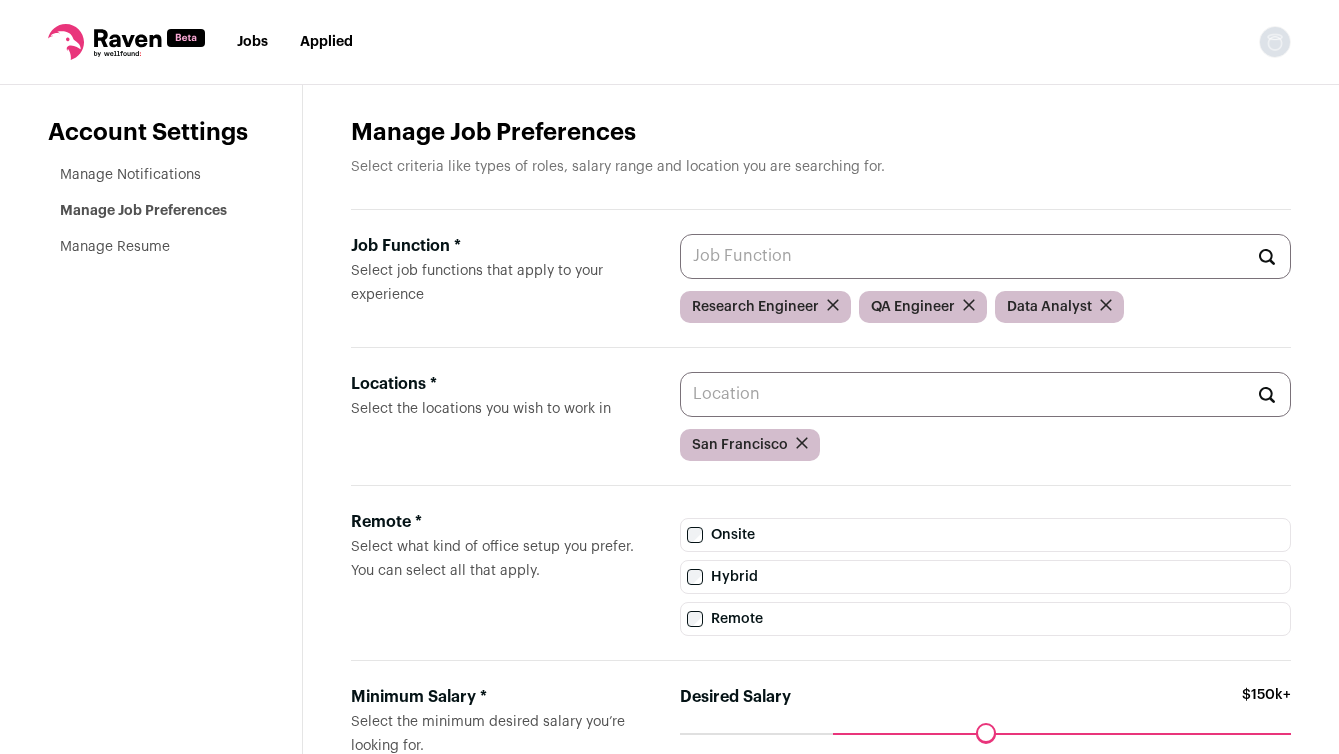 type on "**********" 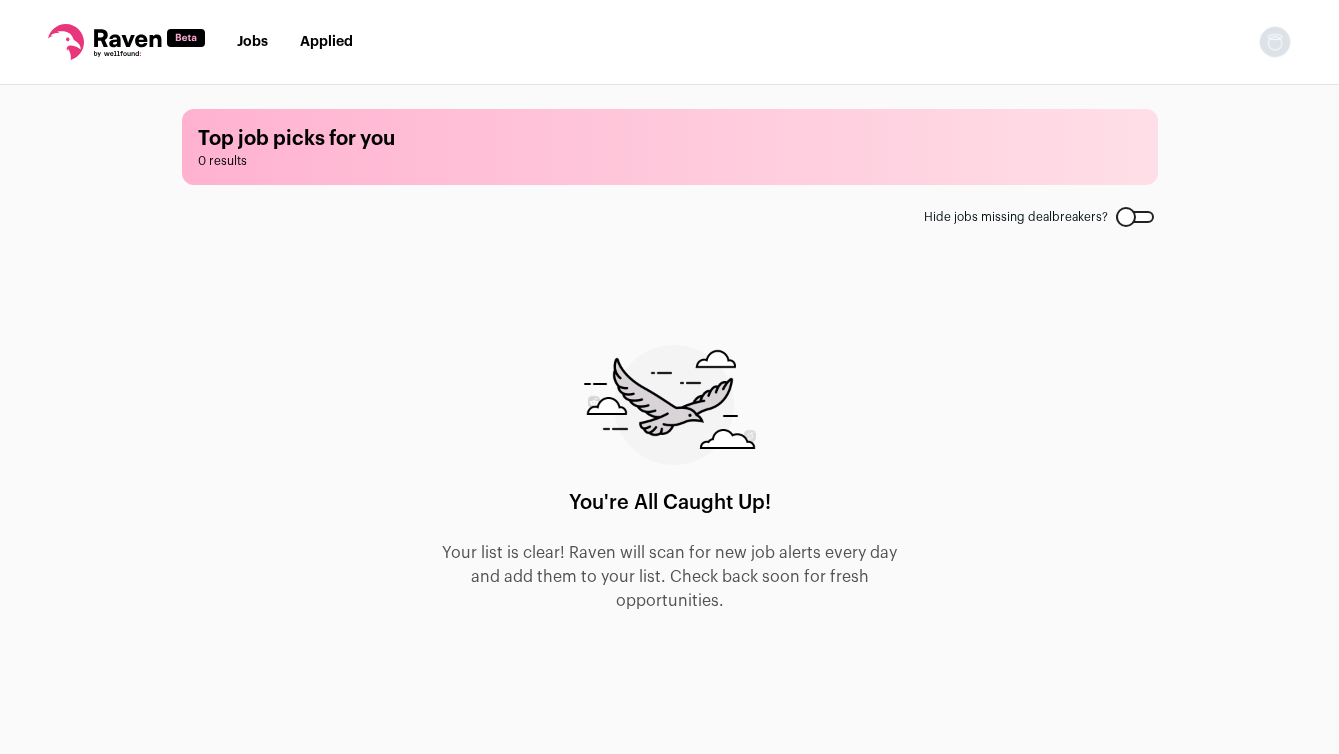 click at bounding box center (1135, 217) 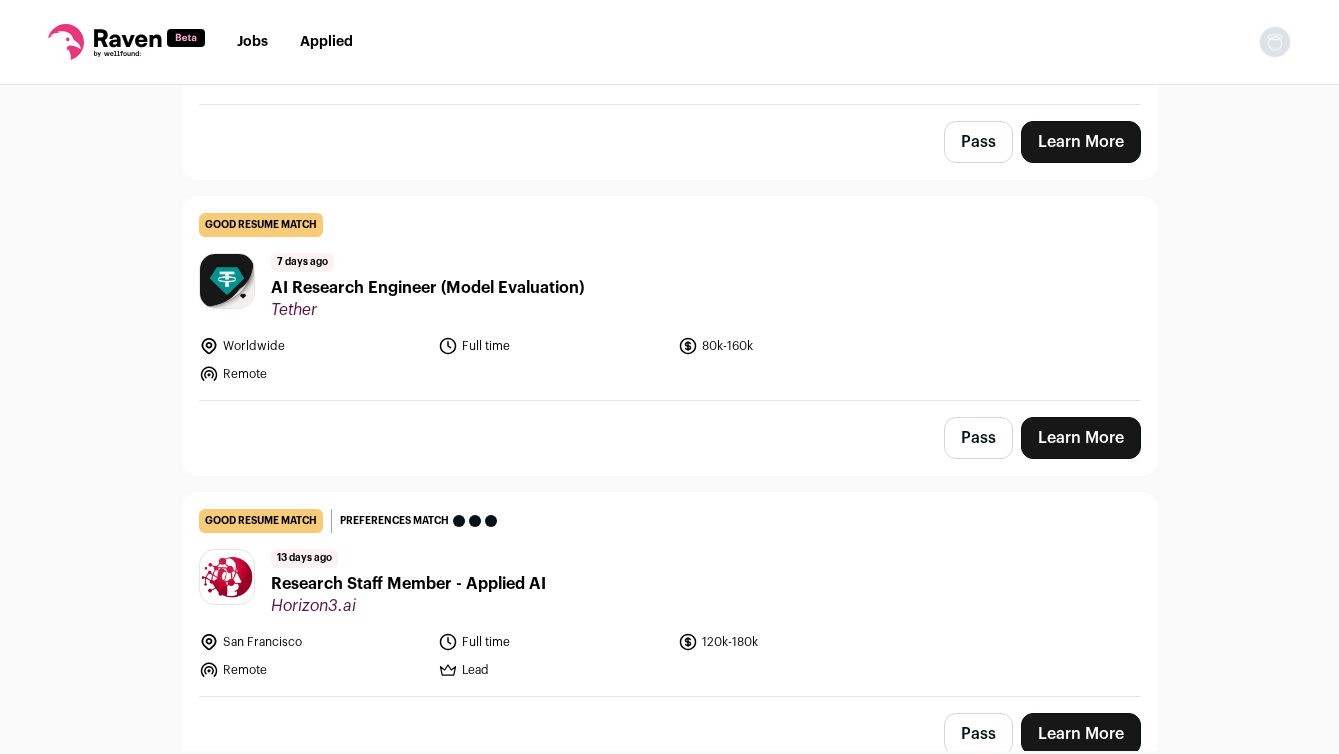 scroll, scrollTop: 500, scrollLeft: 0, axis: vertical 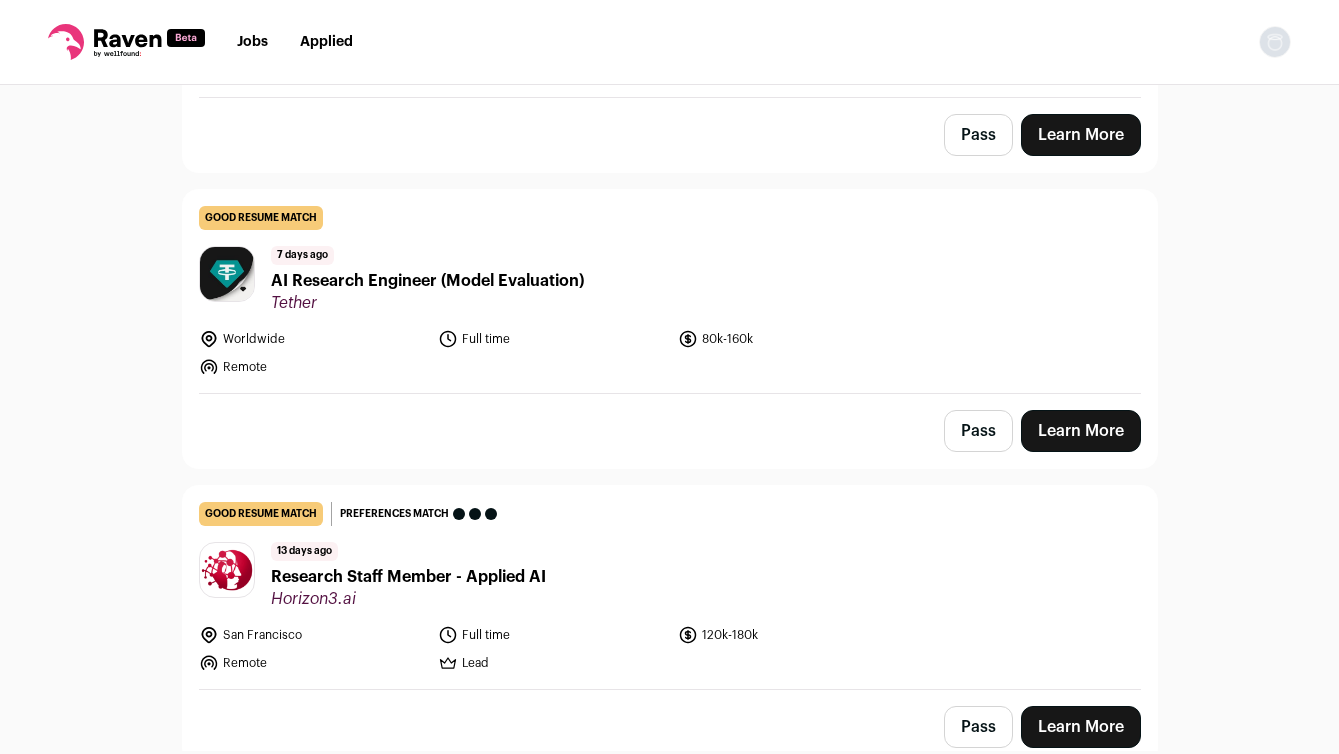 click on "Worldwide" at bounding box center [313, 339] 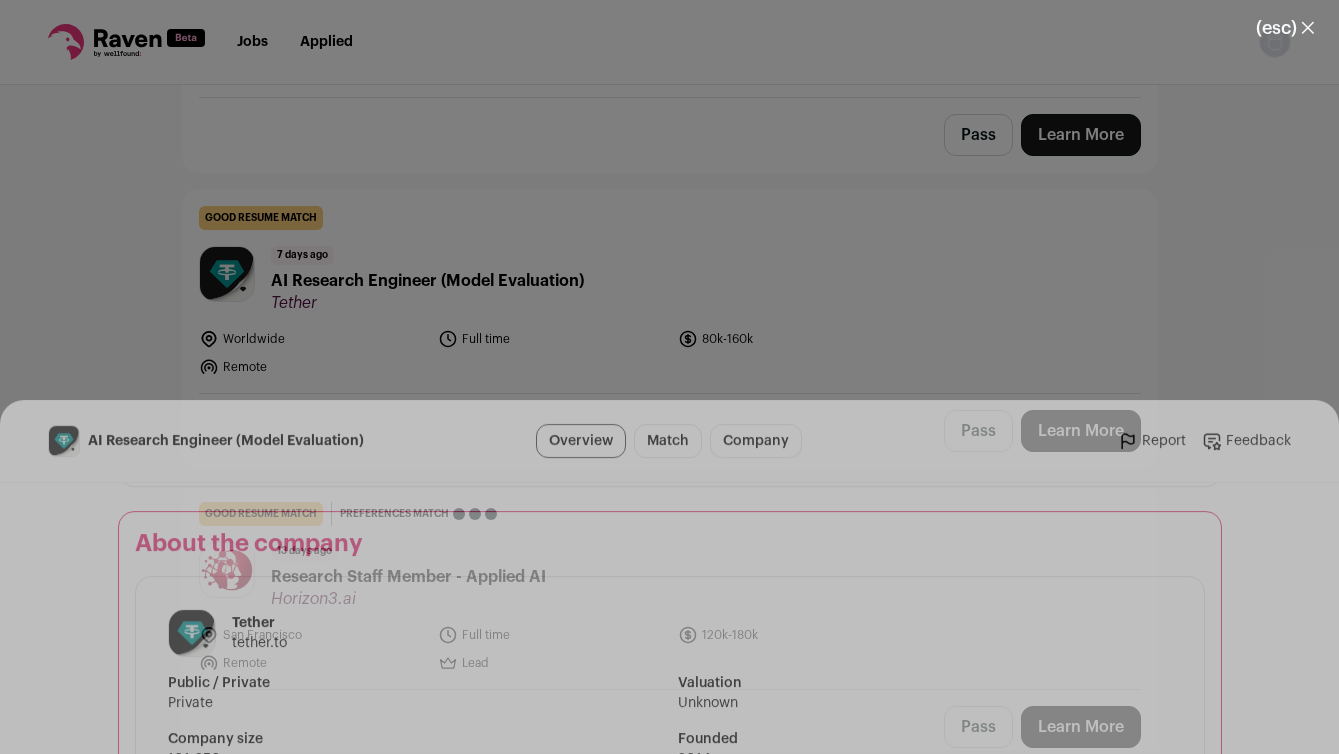 scroll, scrollTop: 2107, scrollLeft: 0, axis: vertical 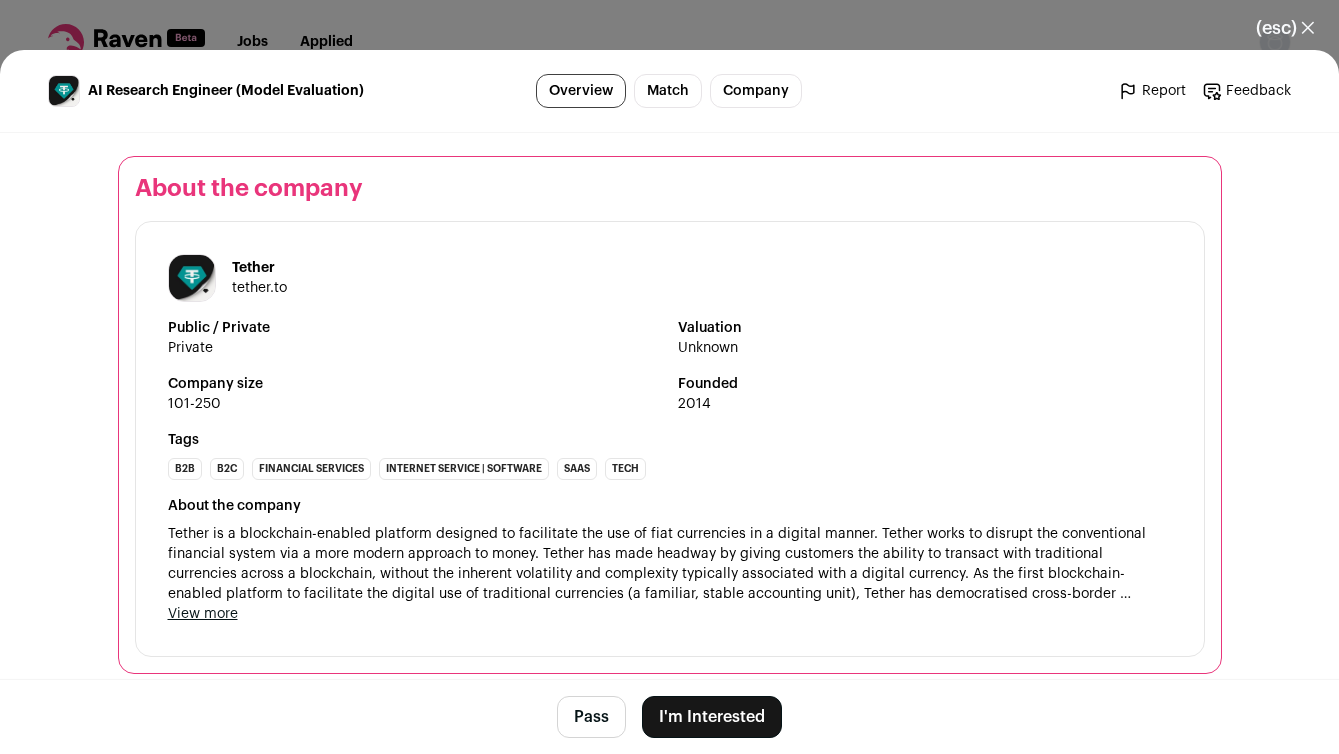 click on "View more" at bounding box center (203, 614) 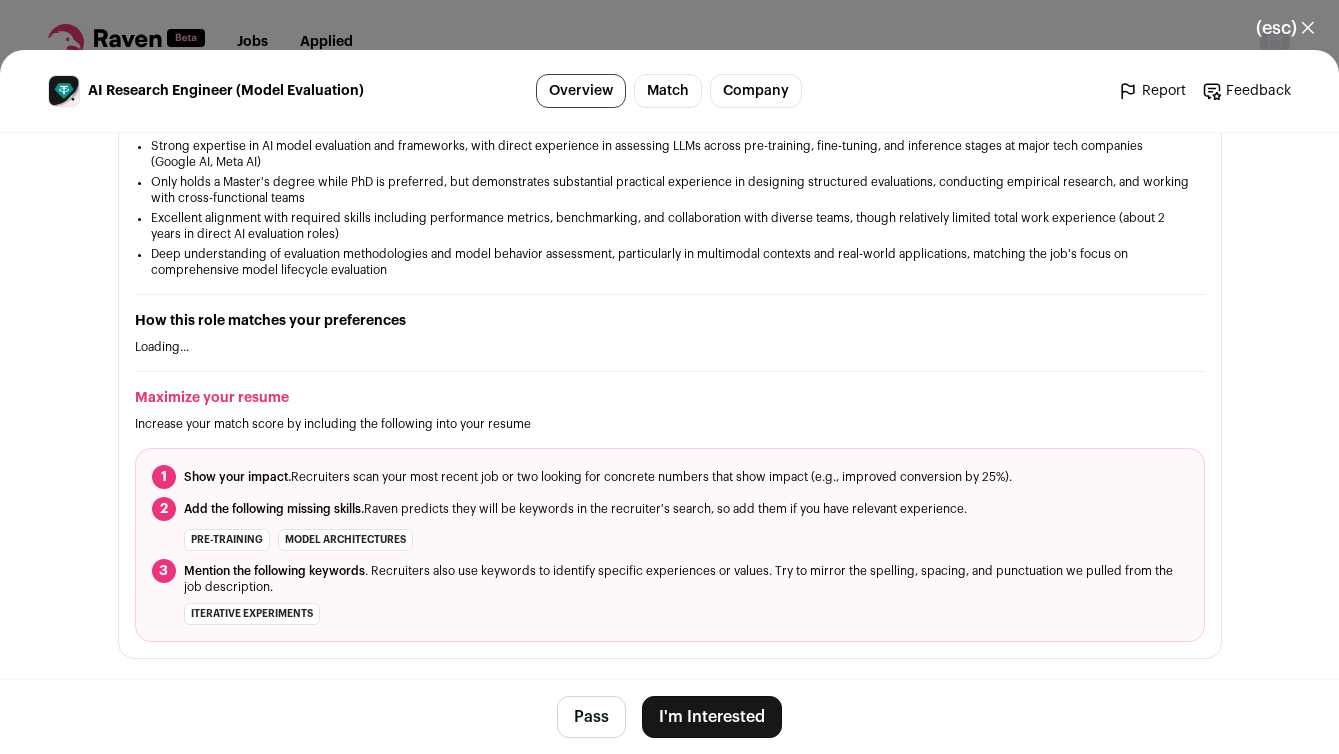 scroll, scrollTop: 246, scrollLeft: 0, axis: vertical 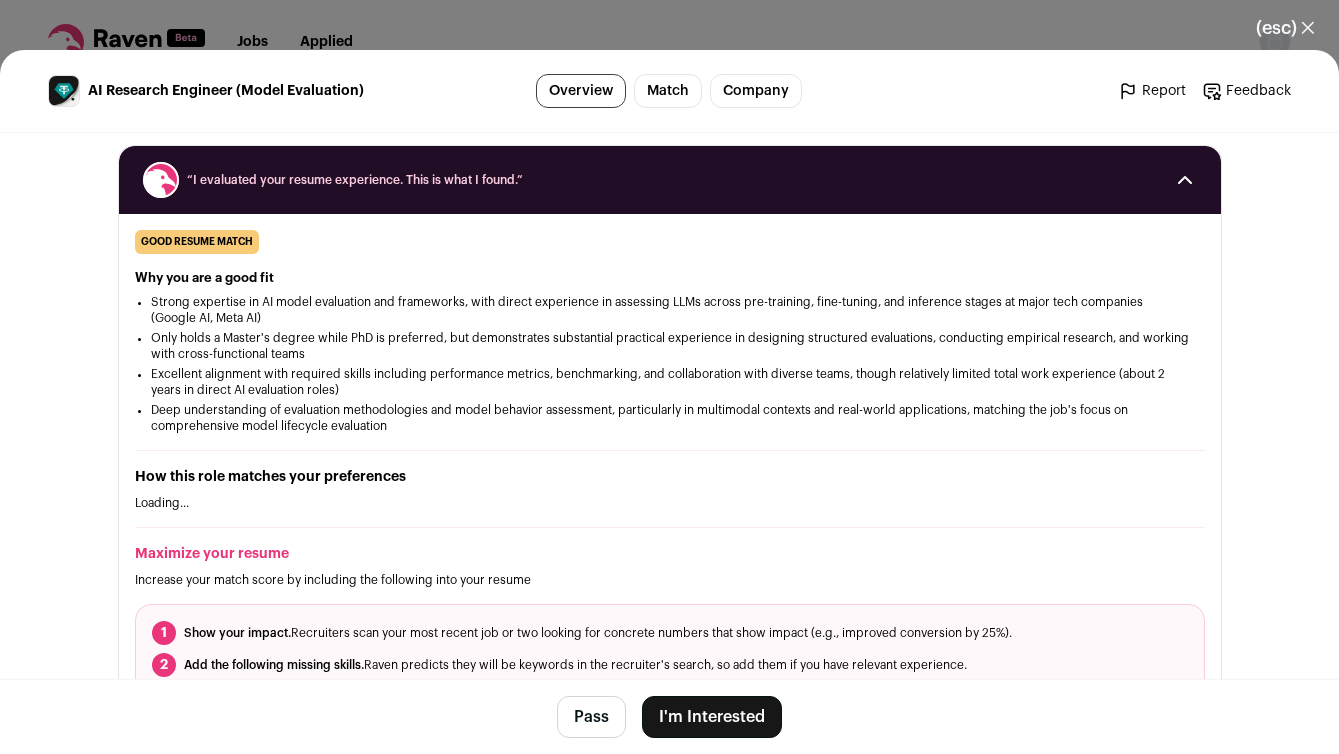 click on "(esc) ✕
AI Research Engineer (Model Evaluation)
Overview
Match
Company
Report
Feedback
Report
Feedback
Tether
tether.to" at bounding box center (669, 377) 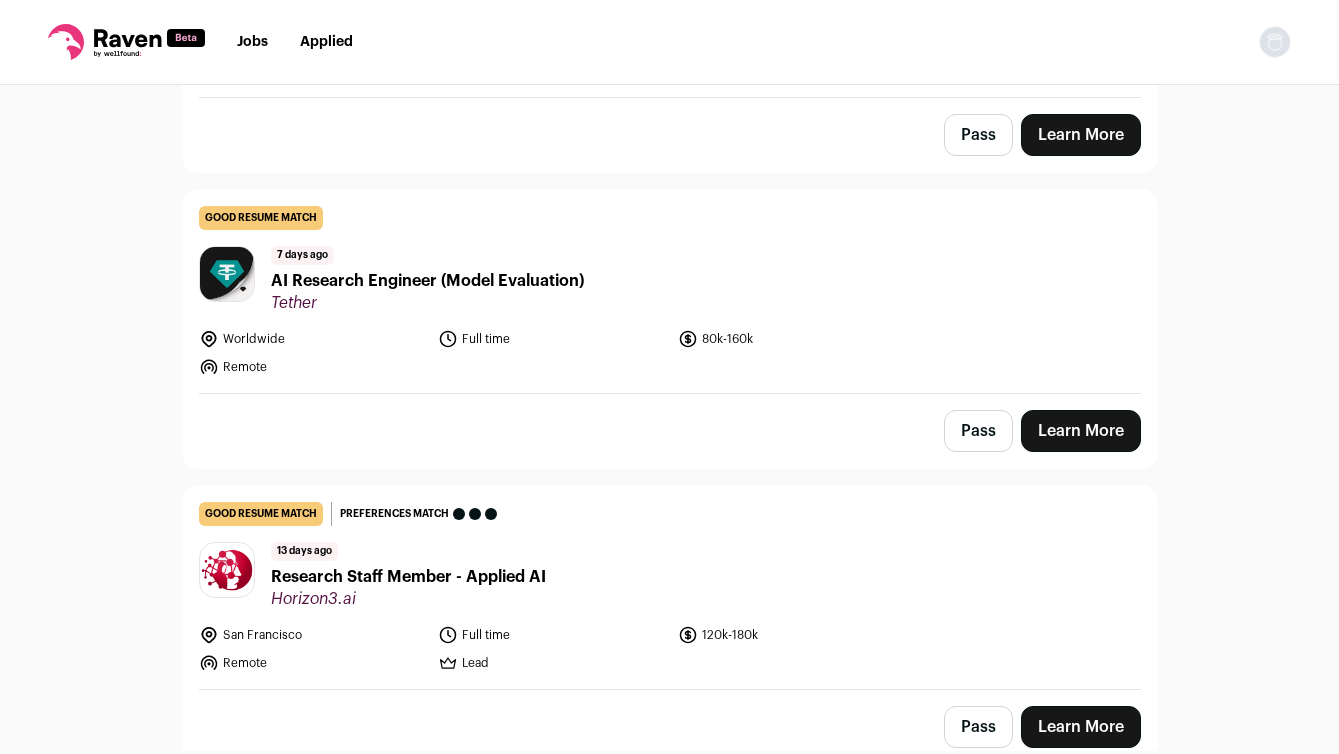 scroll, scrollTop: 514, scrollLeft: 0, axis: vertical 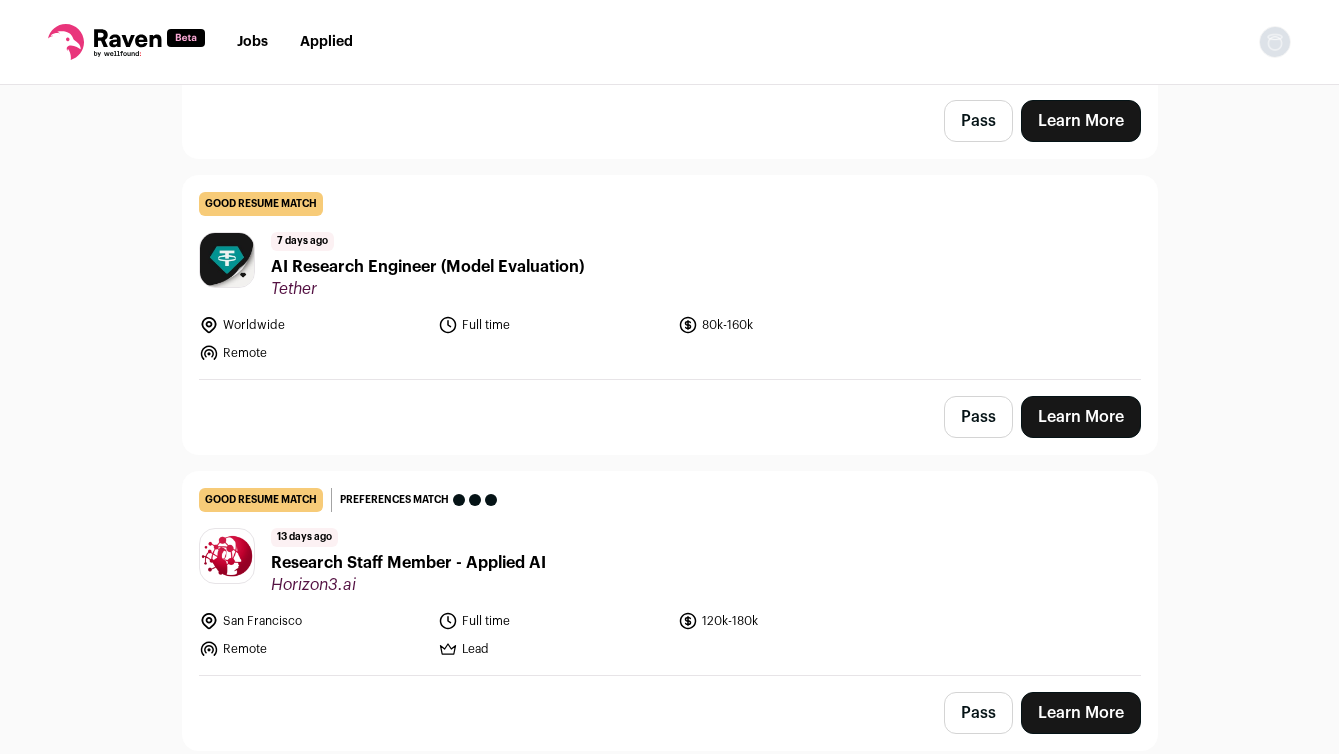 click on "Research Staff Member - Applied AI" at bounding box center [408, 563] 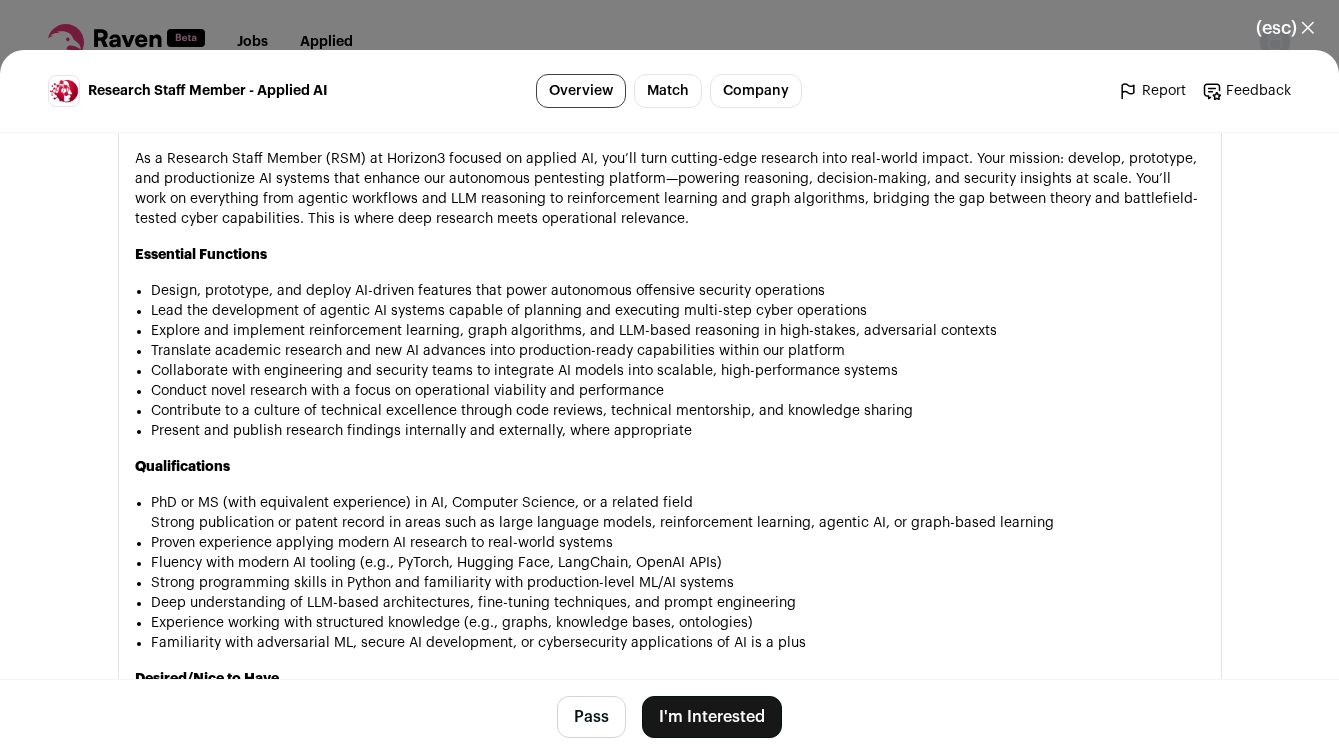scroll, scrollTop: 1471, scrollLeft: 0, axis: vertical 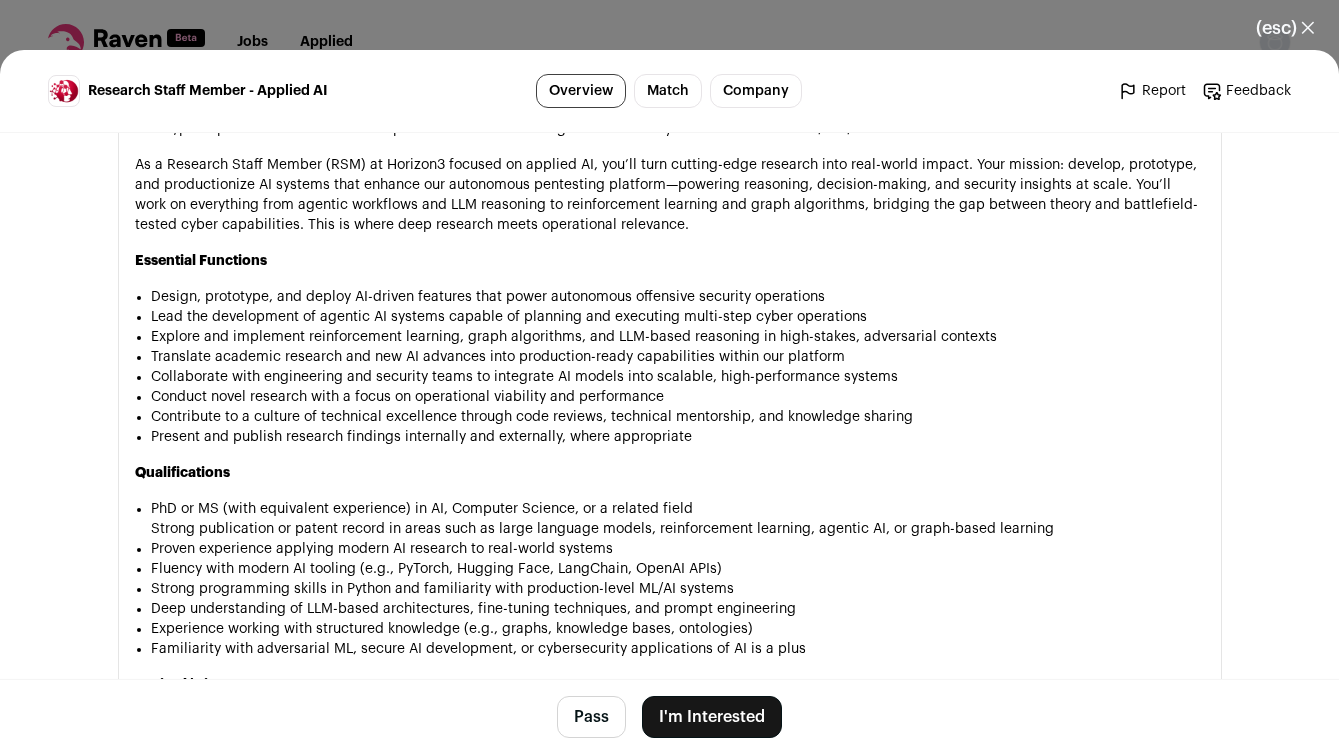 click on "(esc) ✕
Research Staff Member - Applied AI
Overview
Match
Company
Report
Feedback
Report
Feedback
Horizon3.ai
horizon3.ai
Private 2019" at bounding box center (669, 377) 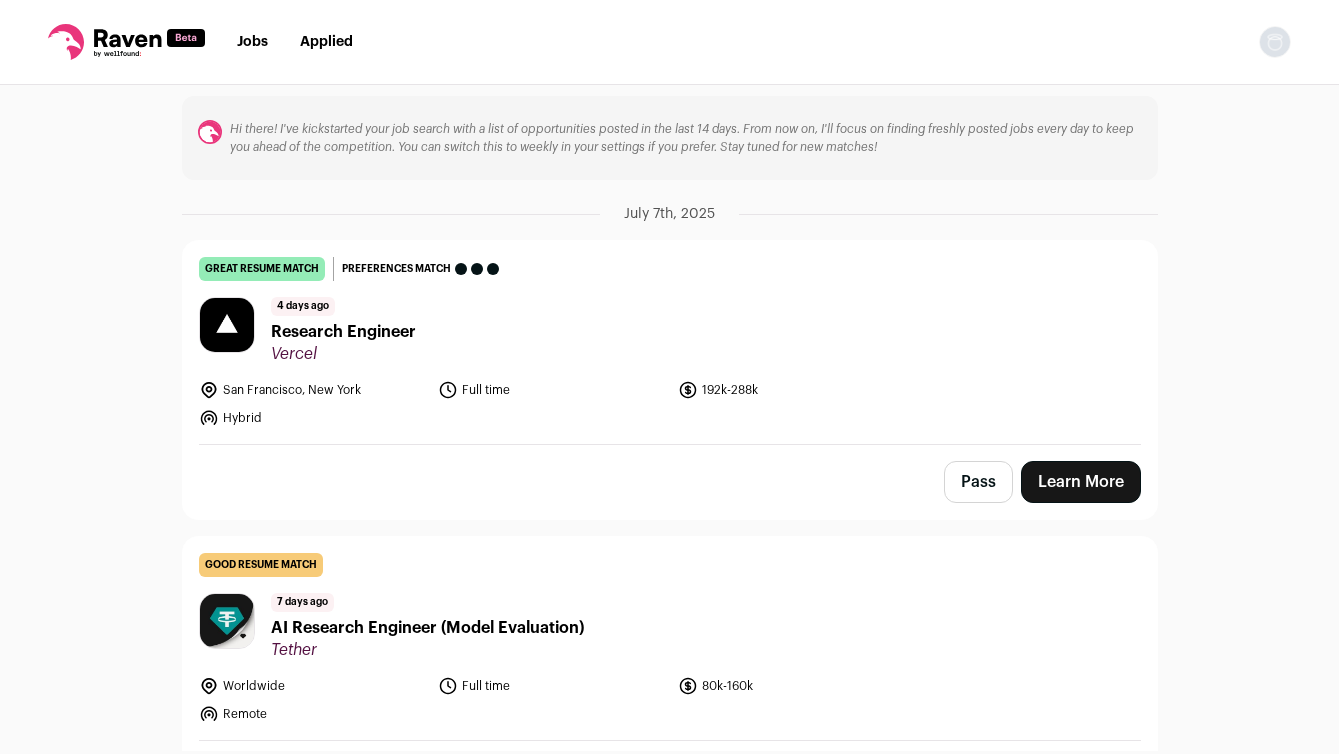 scroll, scrollTop: 128, scrollLeft: 0, axis: vertical 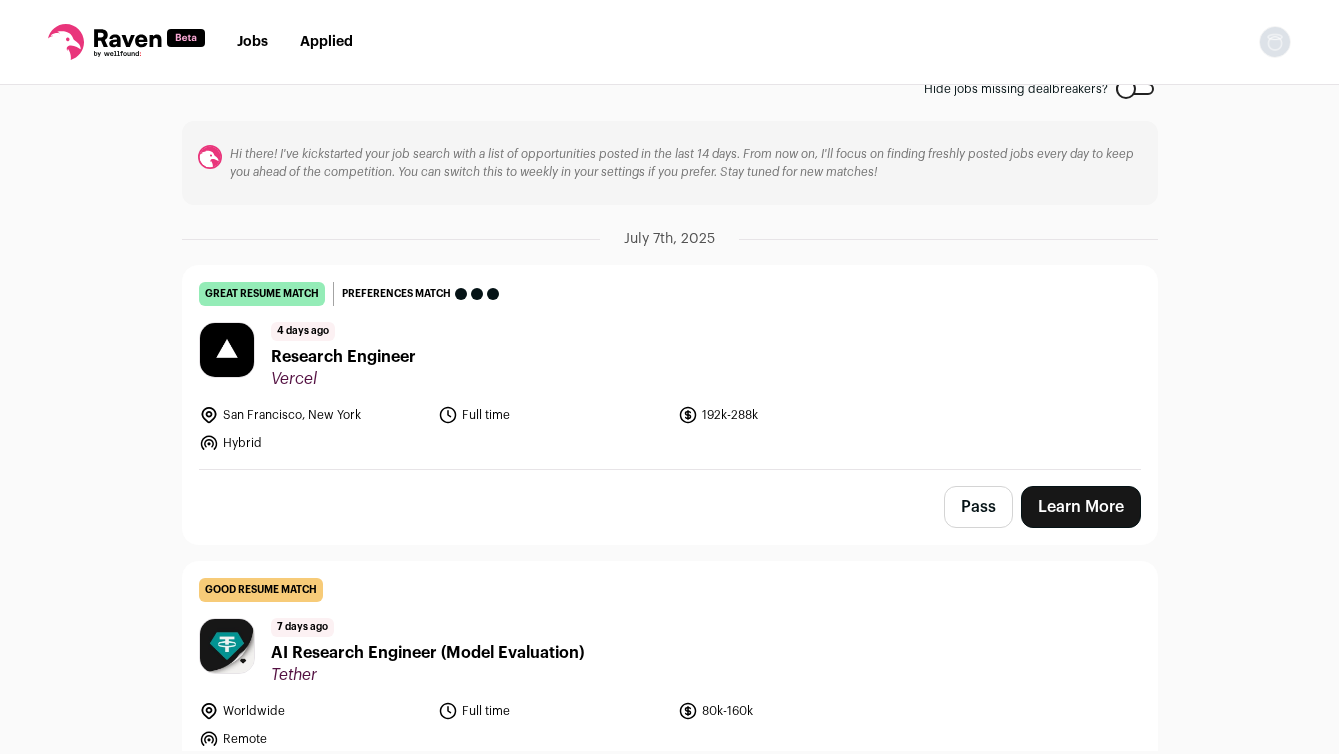 click on "Research Engineer" at bounding box center (343, 357) 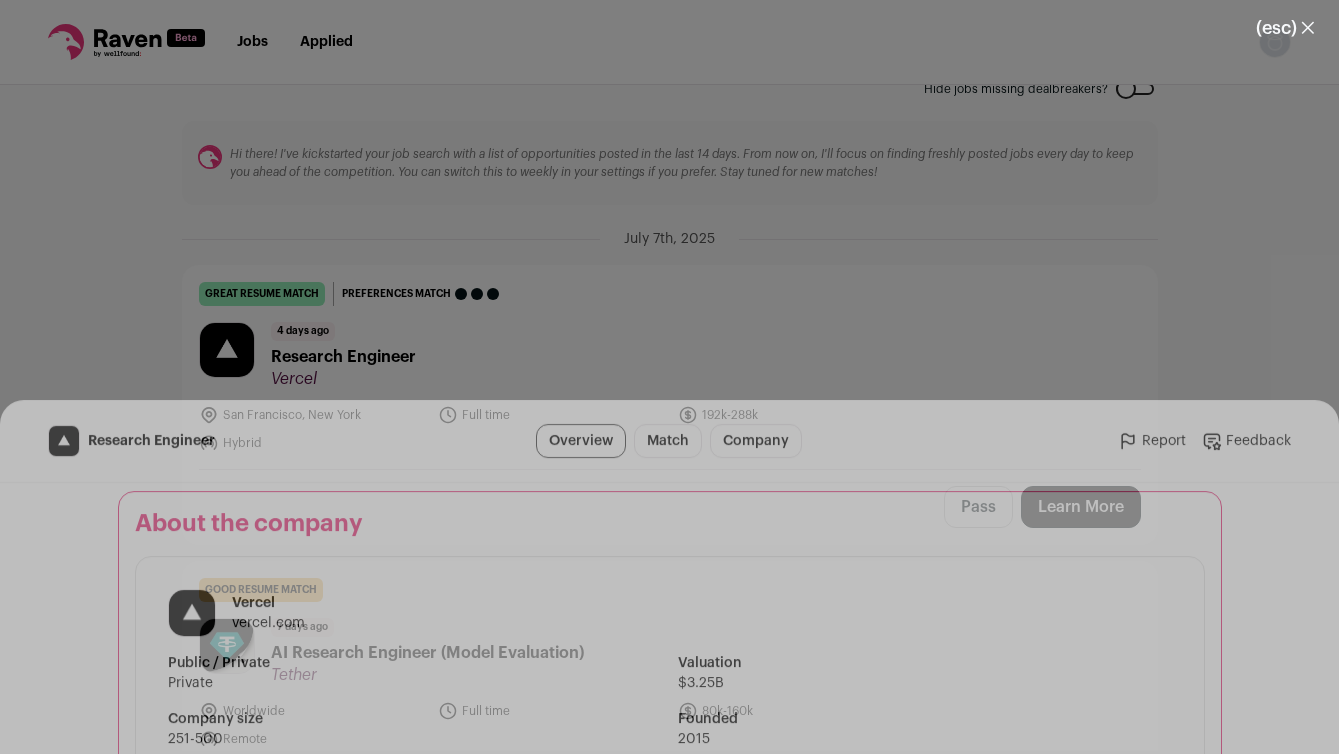 scroll, scrollTop: 1567, scrollLeft: 0, axis: vertical 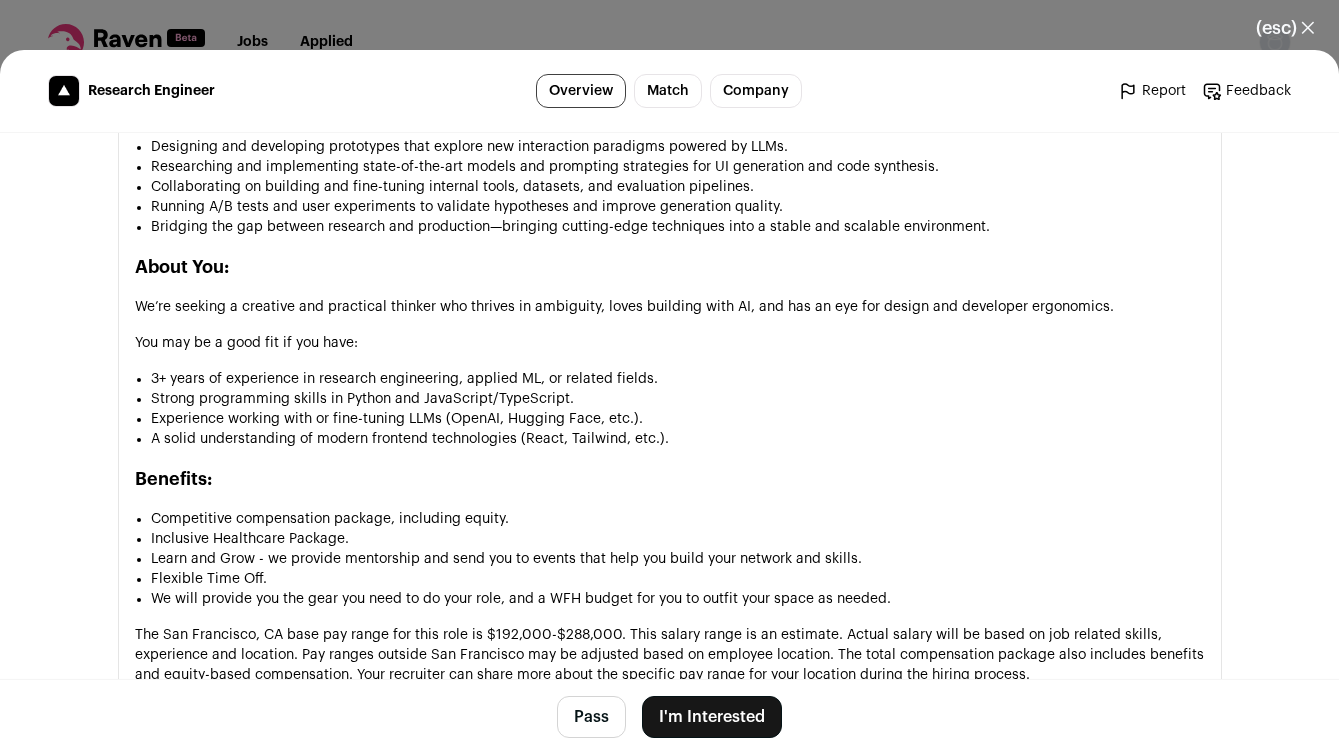 click on "(esc) ✕" at bounding box center (1285, 28) 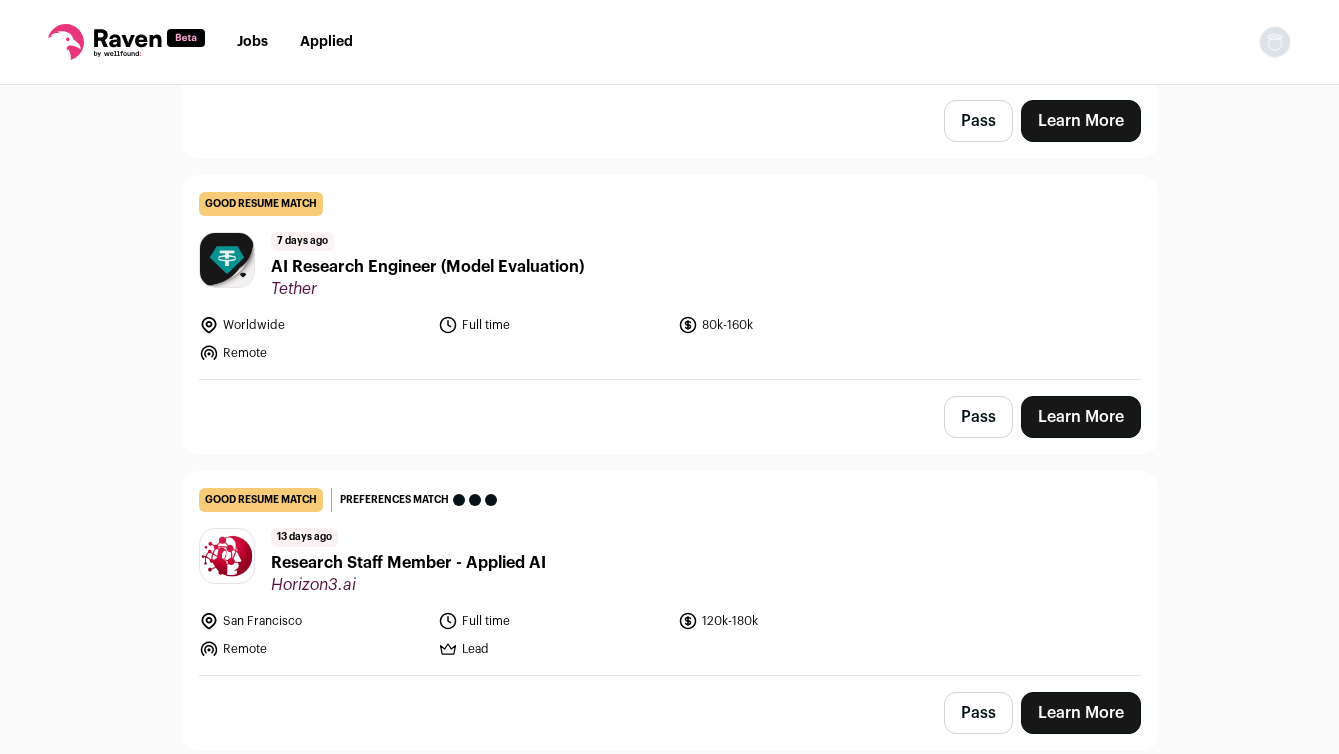 scroll, scrollTop: 0, scrollLeft: 0, axis: both 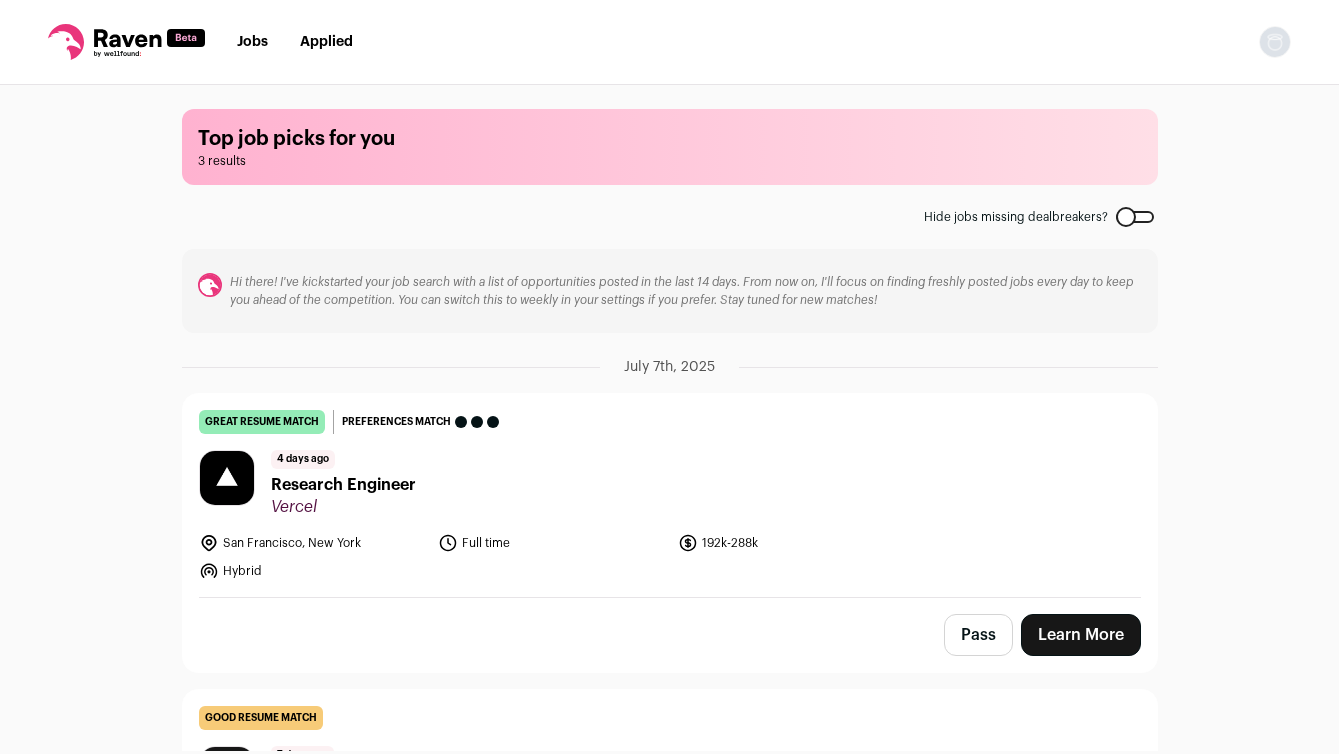 click at bounding box center [1275, 42] 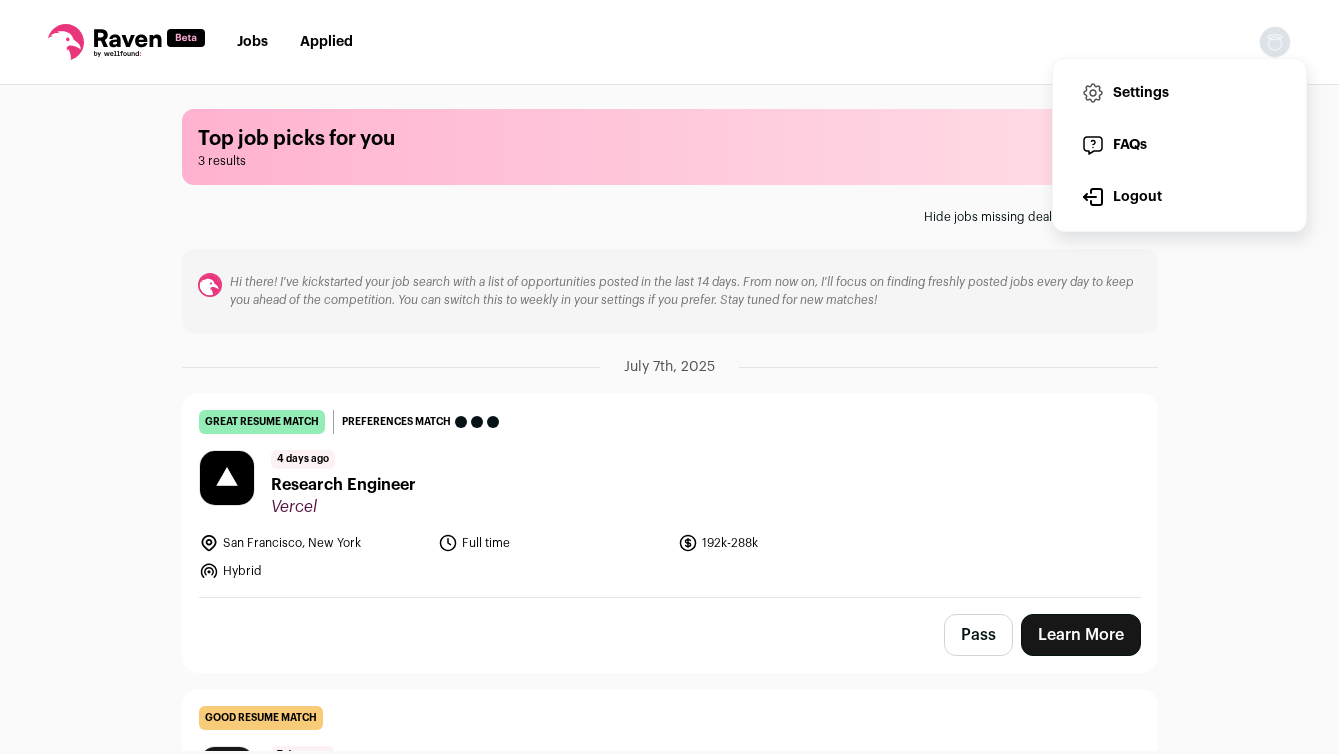 click on "Settings" at bounding box center [1179, 93] 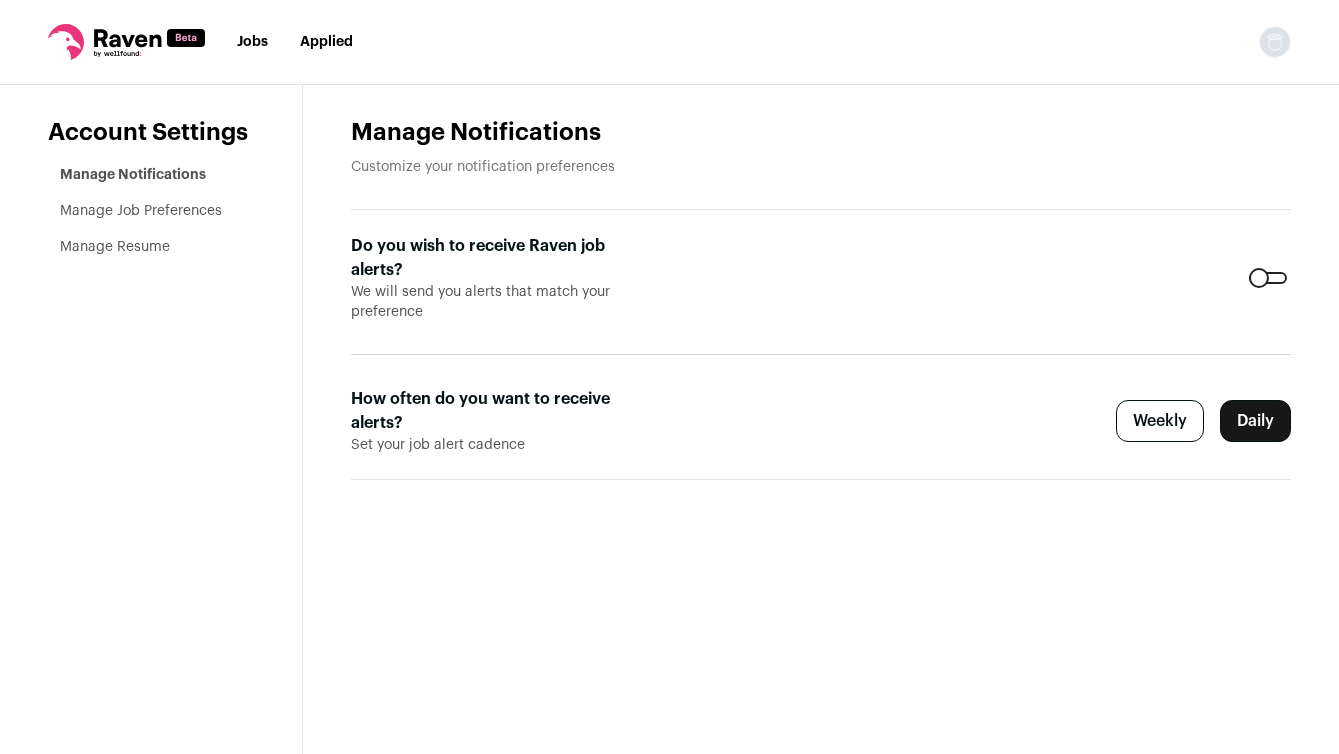click on "Manage Job Preferences" at bounding box center [141, 211] 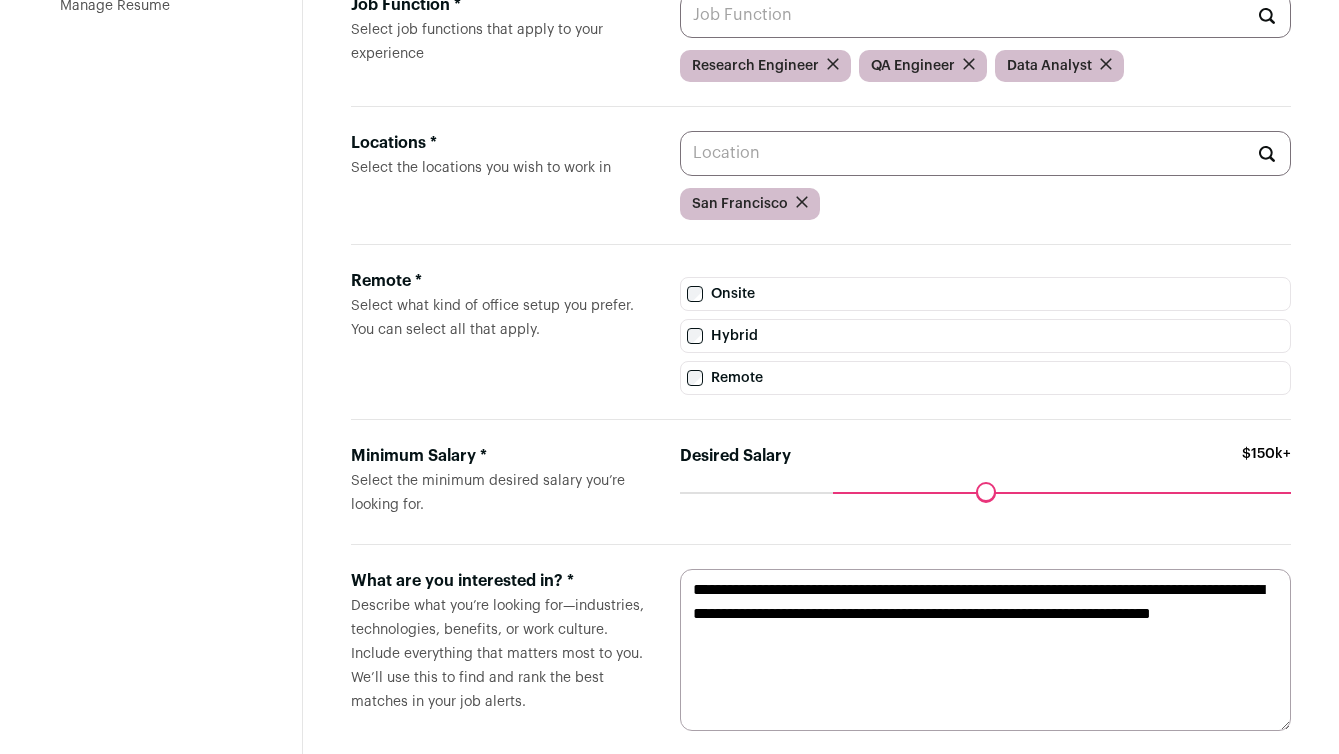 scroll, scrollTop: 274, scrollLeft: 0, axis: vertical 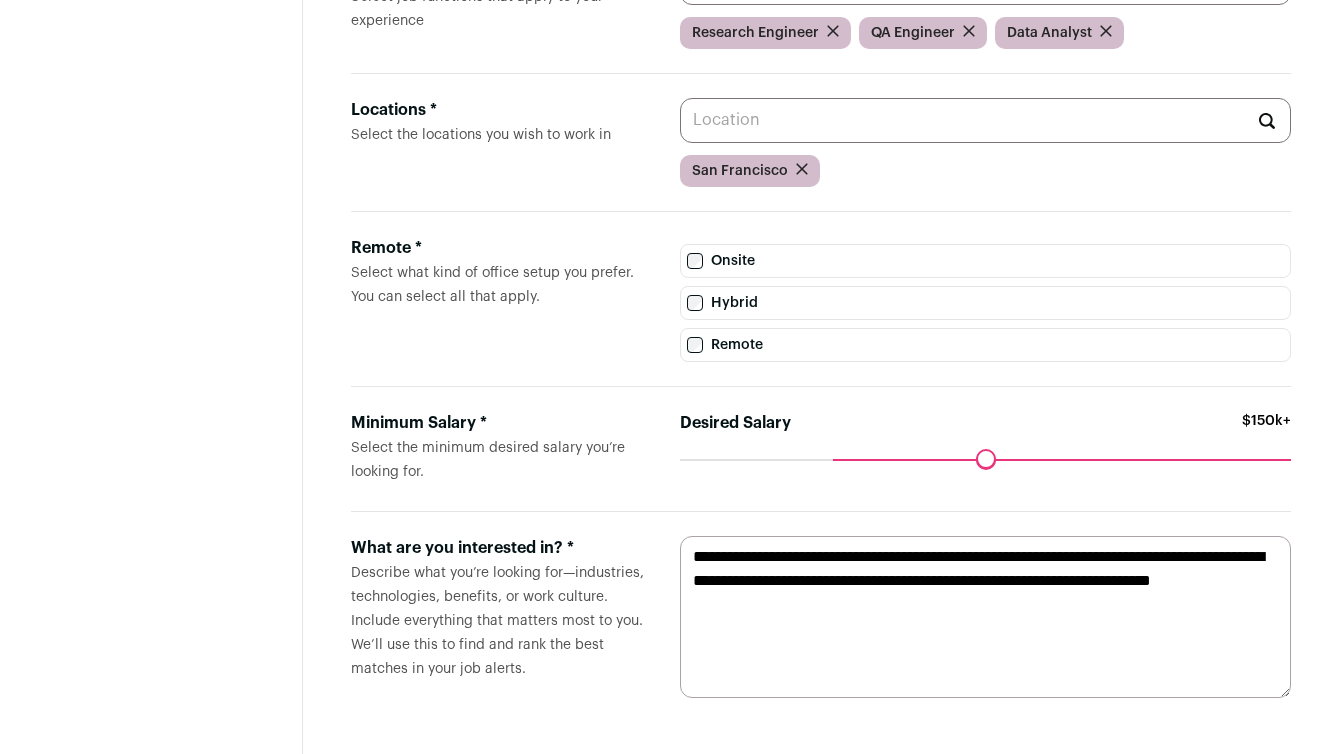 click on "**********" at bounding box center (985, 617) 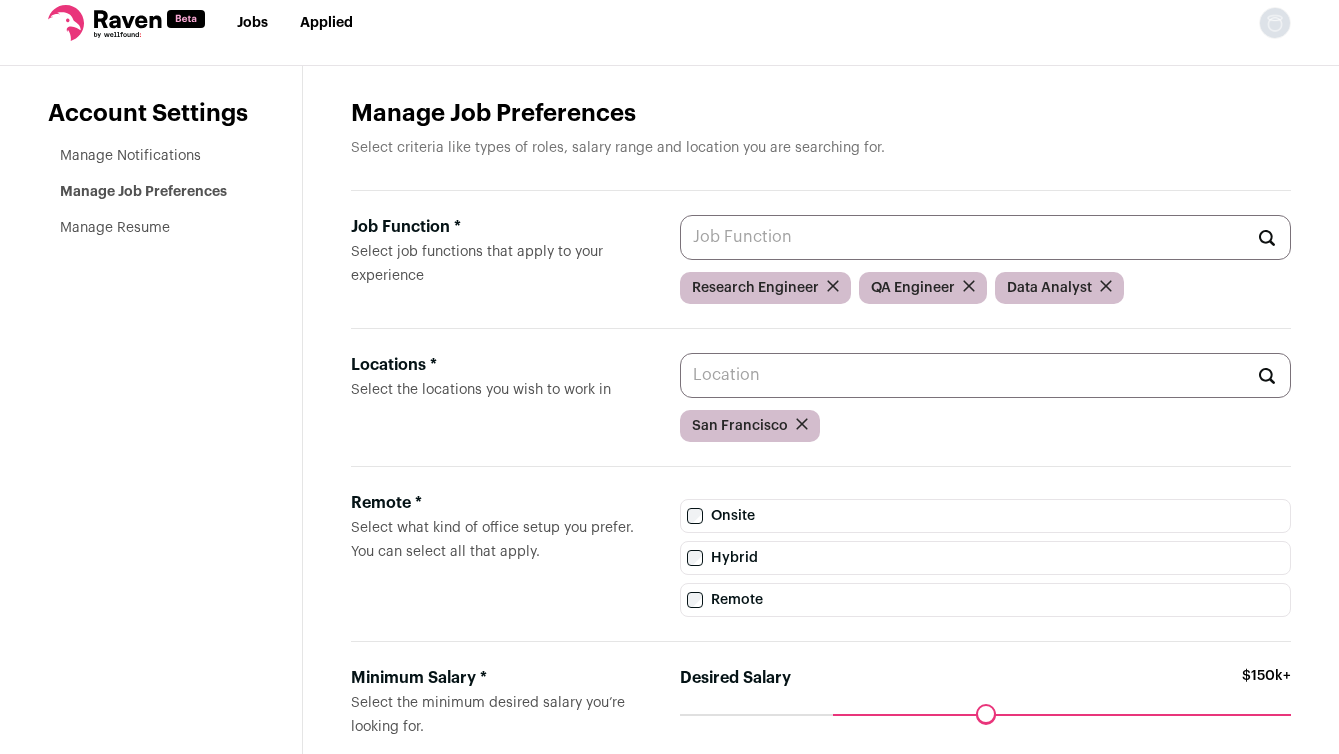 scroll, scrollTop: 0, scrollLeft: 0, axis: both 